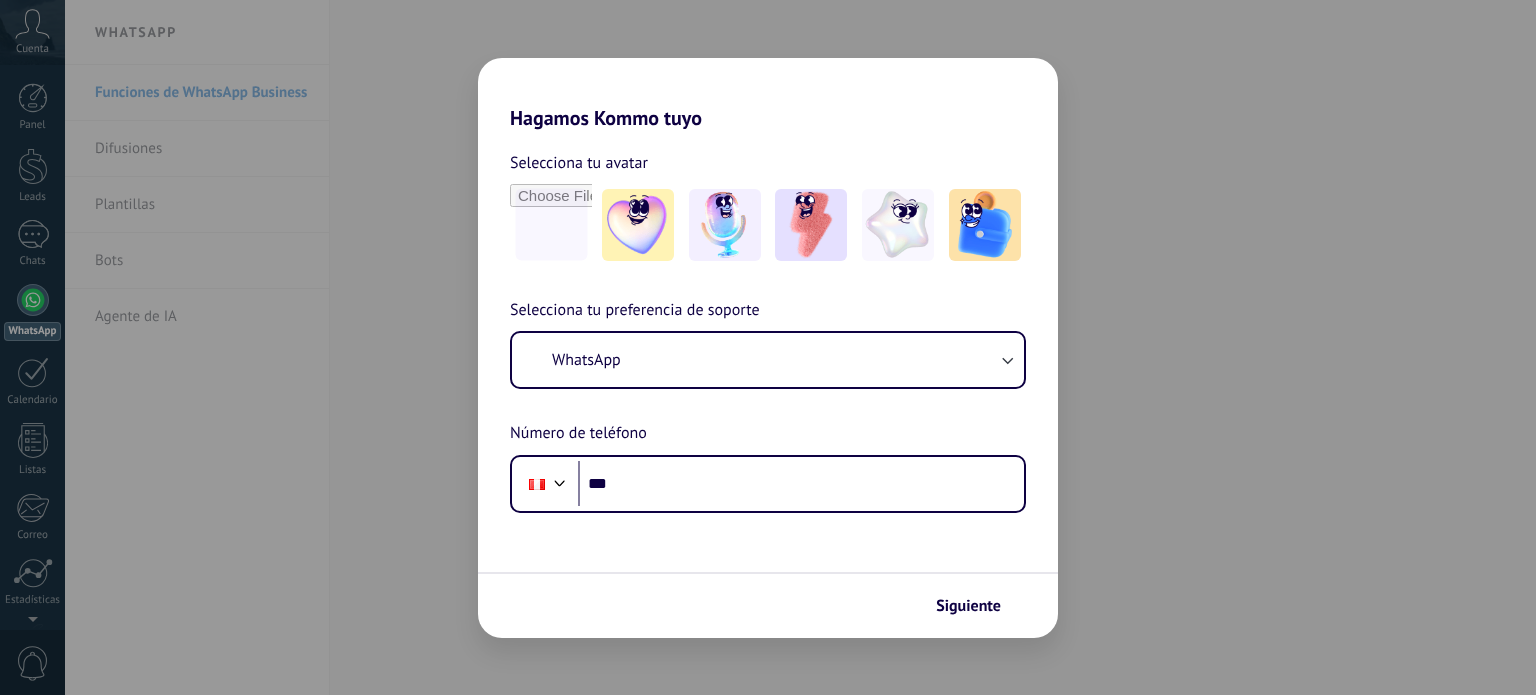 scroll, scrollTop: 0, scrollLeft: 0, axis: both 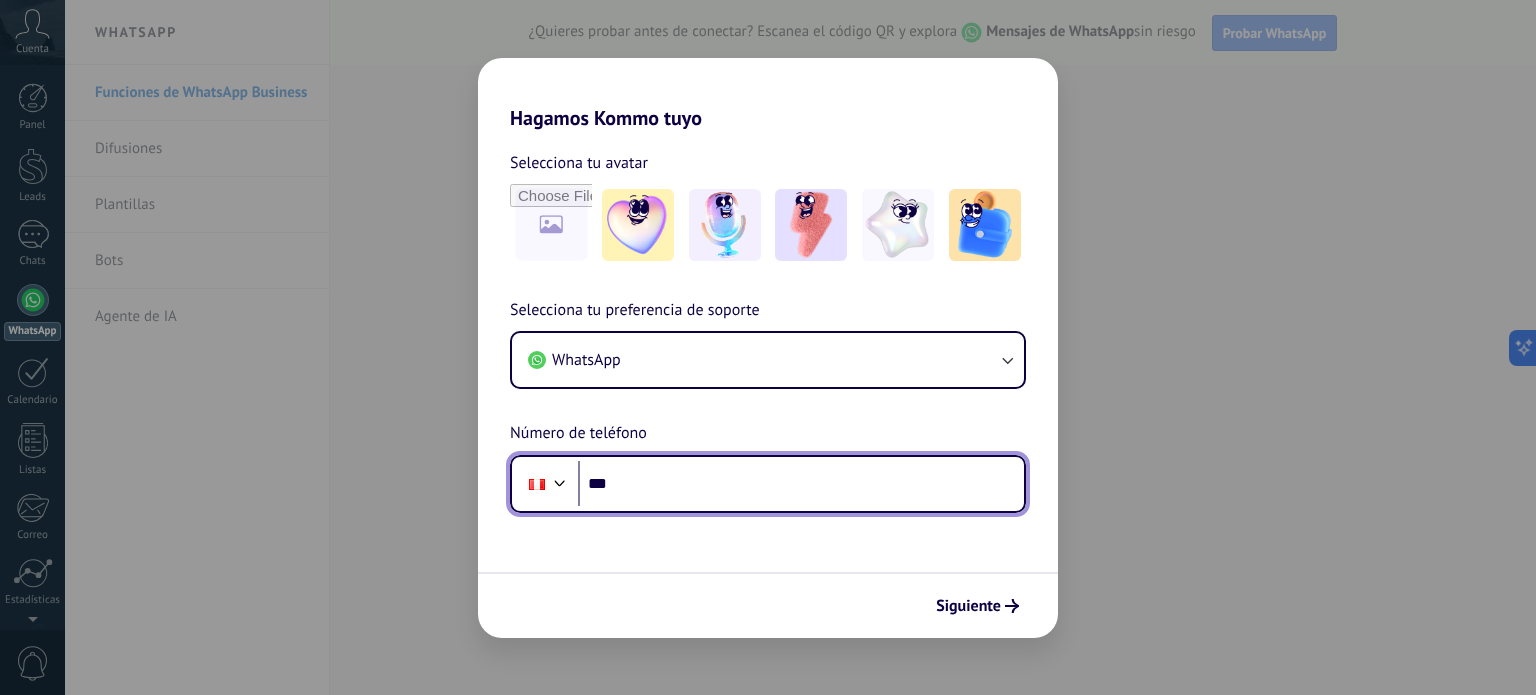 click on "***" at bounding box center (801, 484) 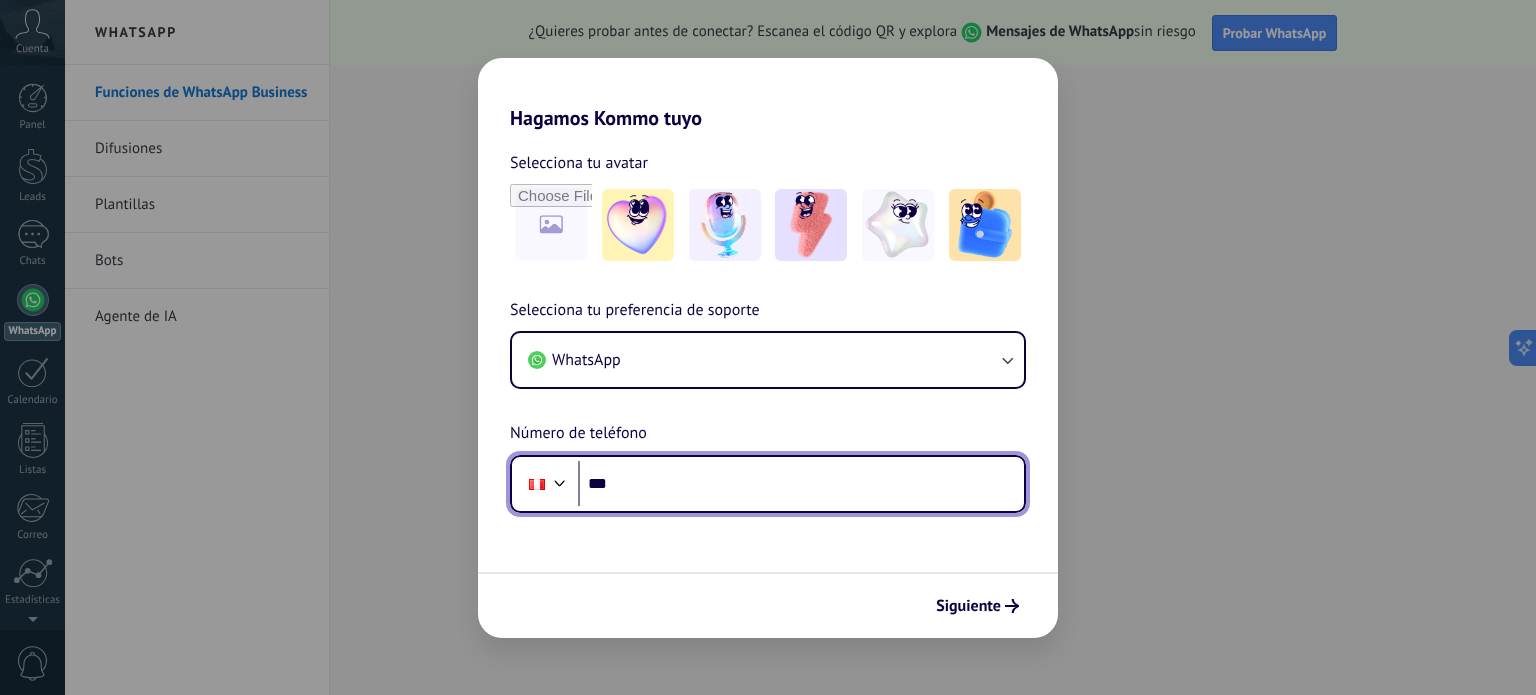 click on "***" at bounding box center (801, 484) 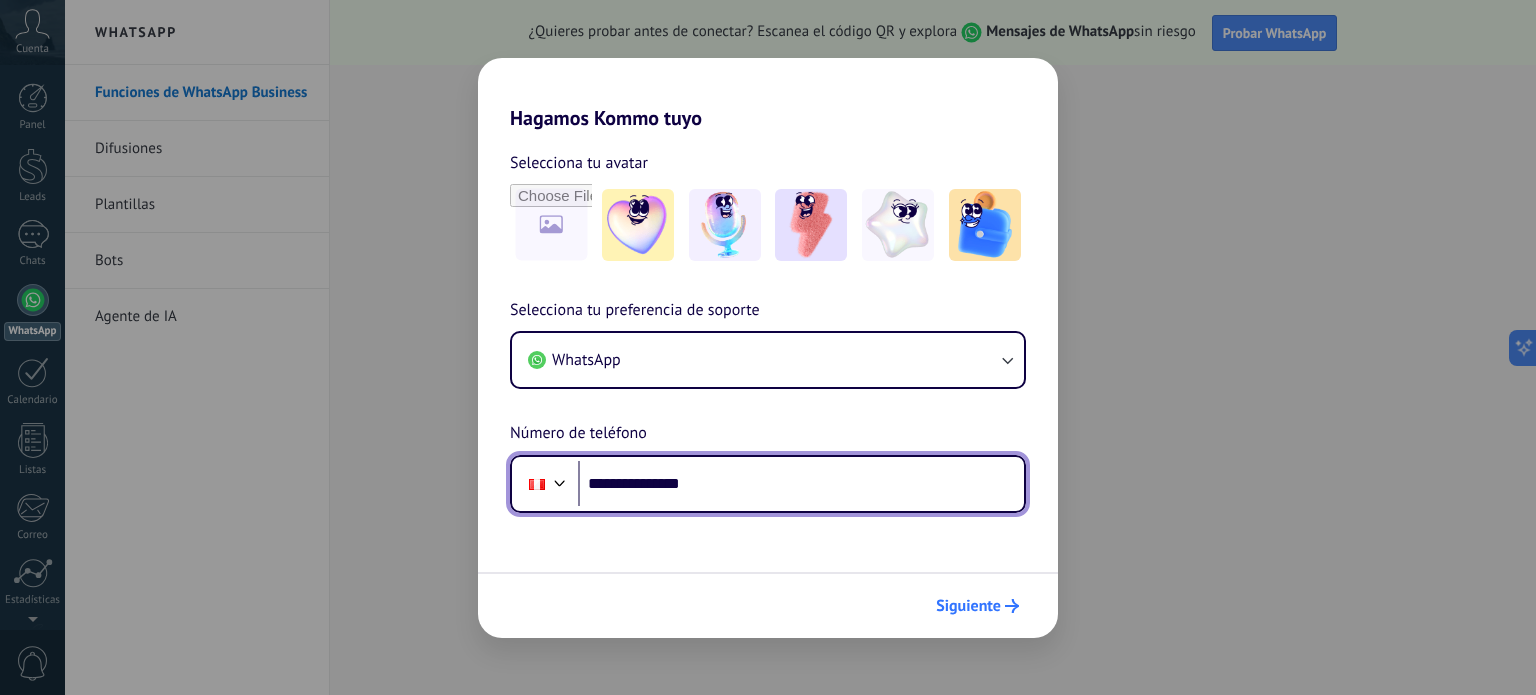 type on "**********" 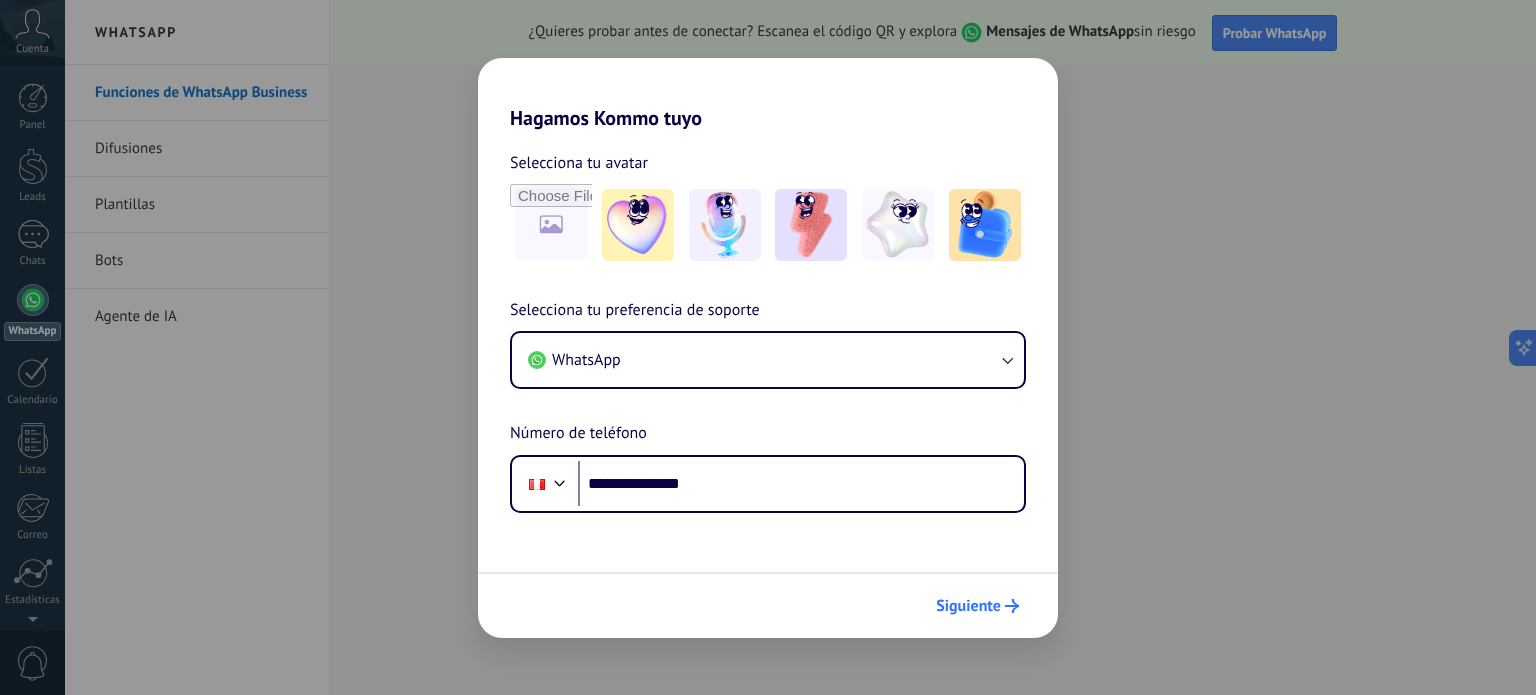 click on "Siguiente" at bounding box center [968, 606] 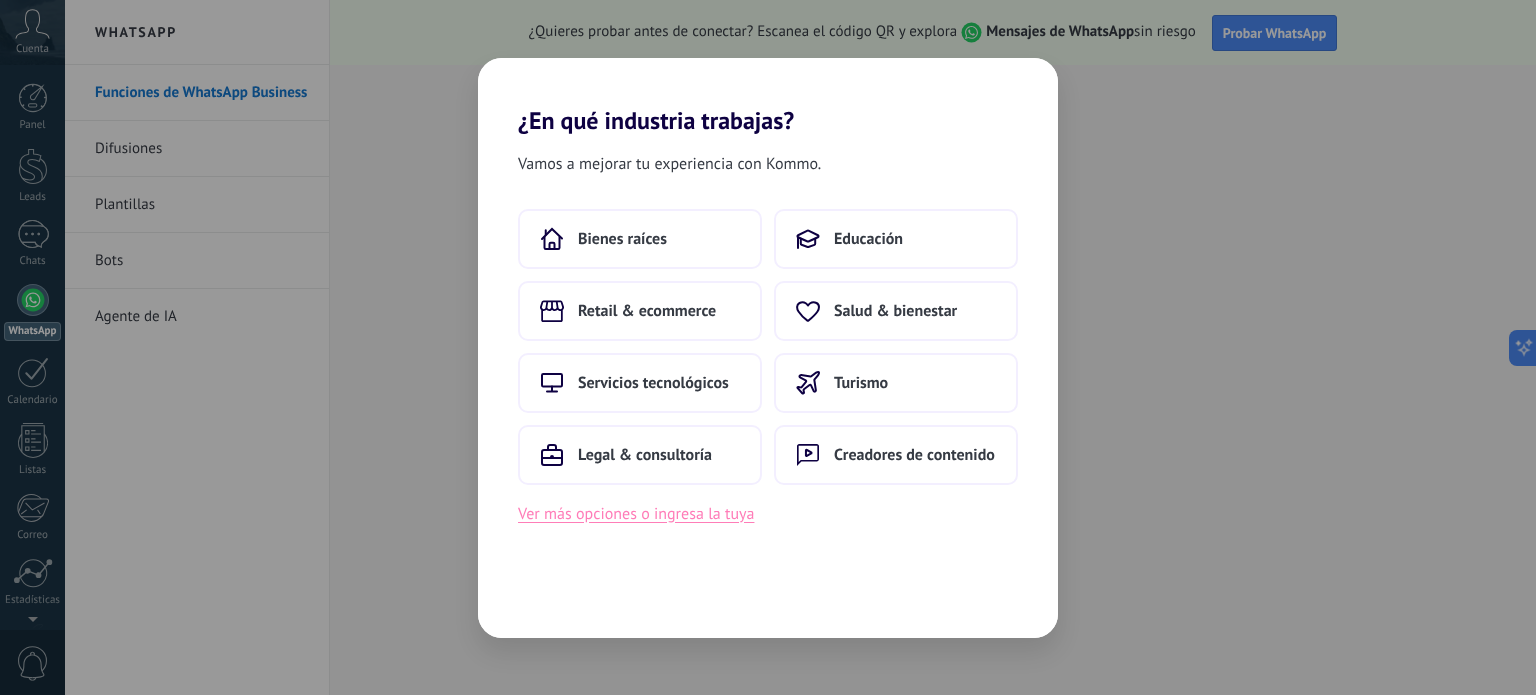click on "Ver más opciones o ingresa la tuya" at bounding box center [636, 514] 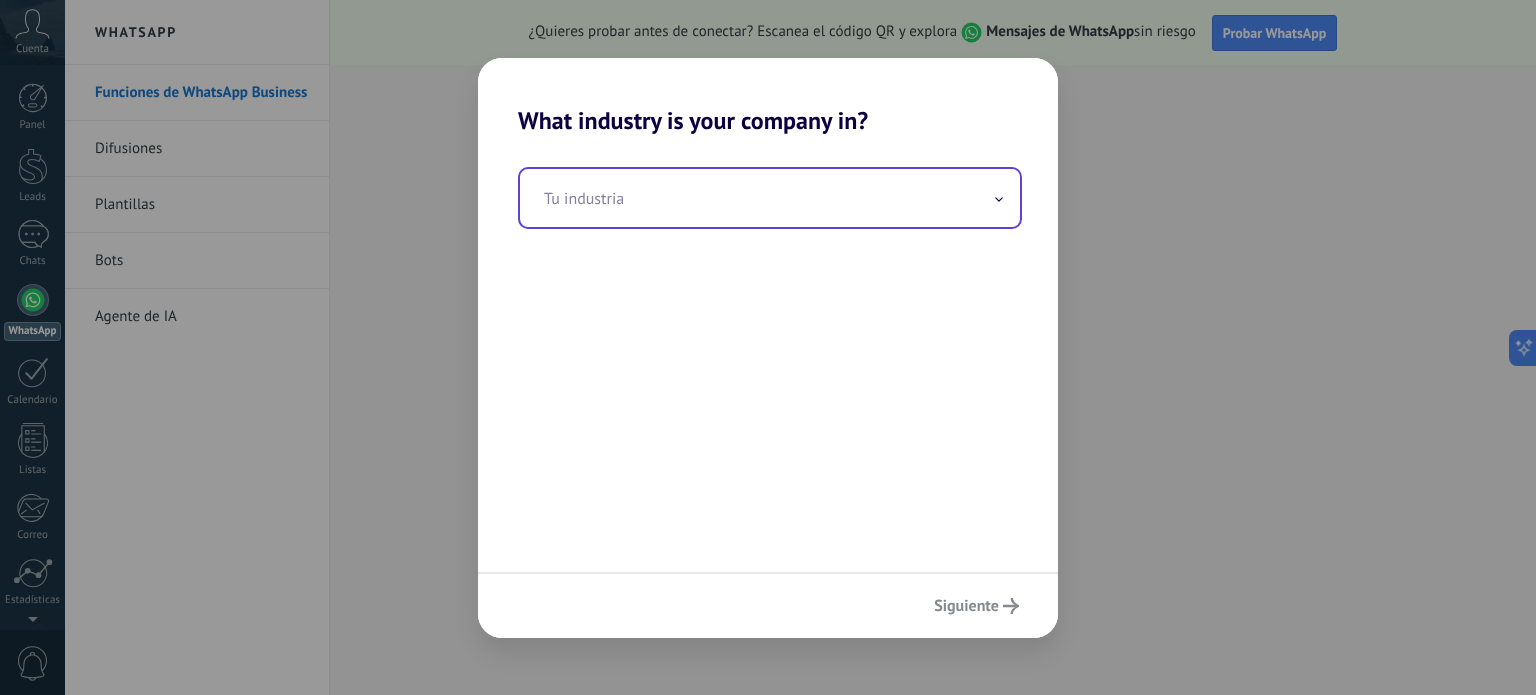 click at bounding box center [770, 198] 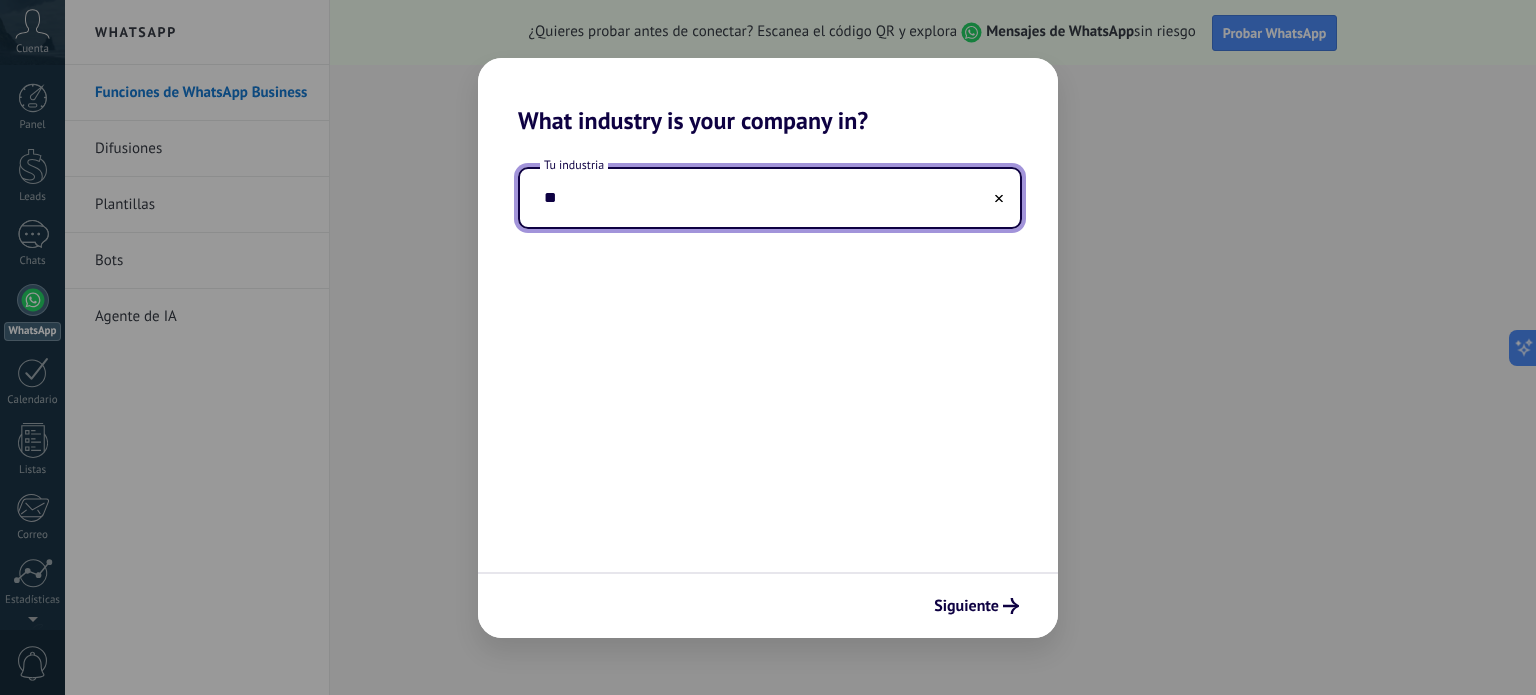 type on "*" 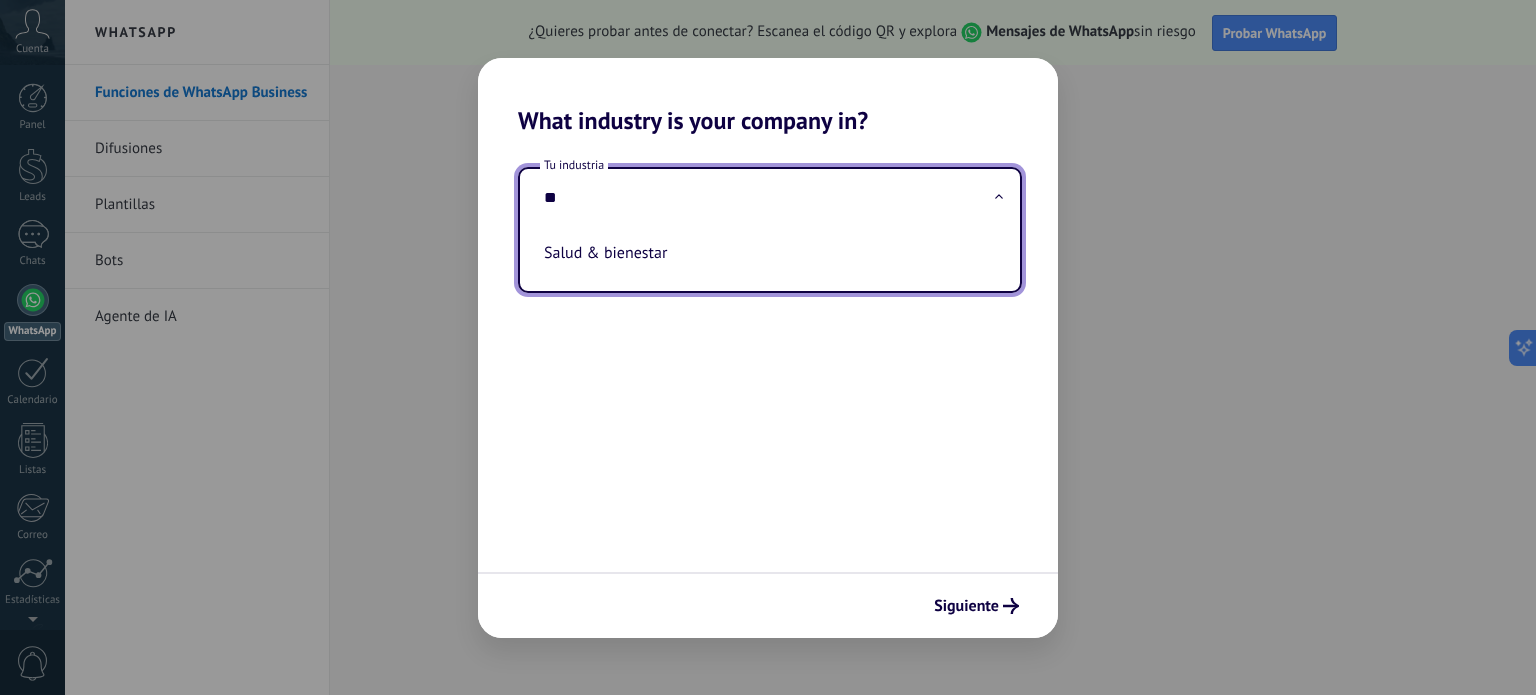 type on "*" 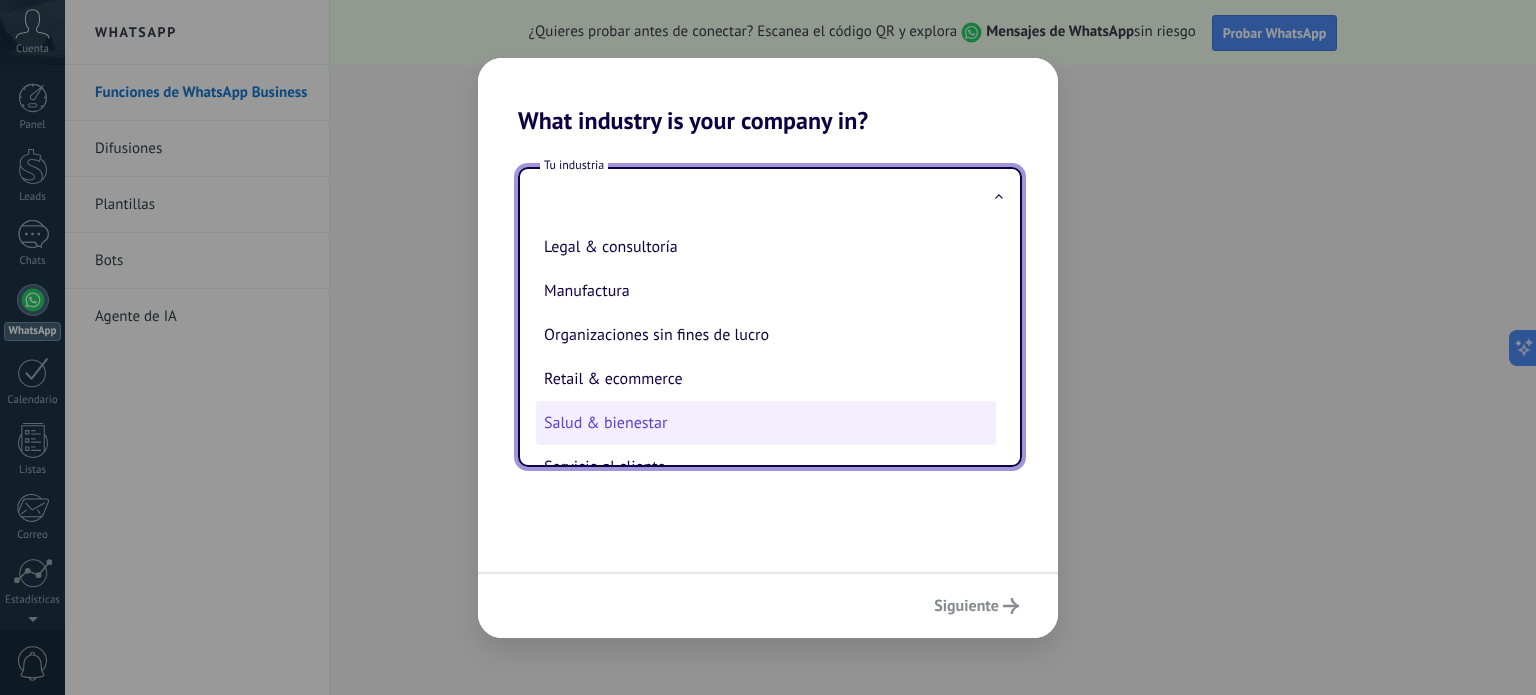 scroll, scrollTop: 269, scrollLeft: 0, axis: vertical 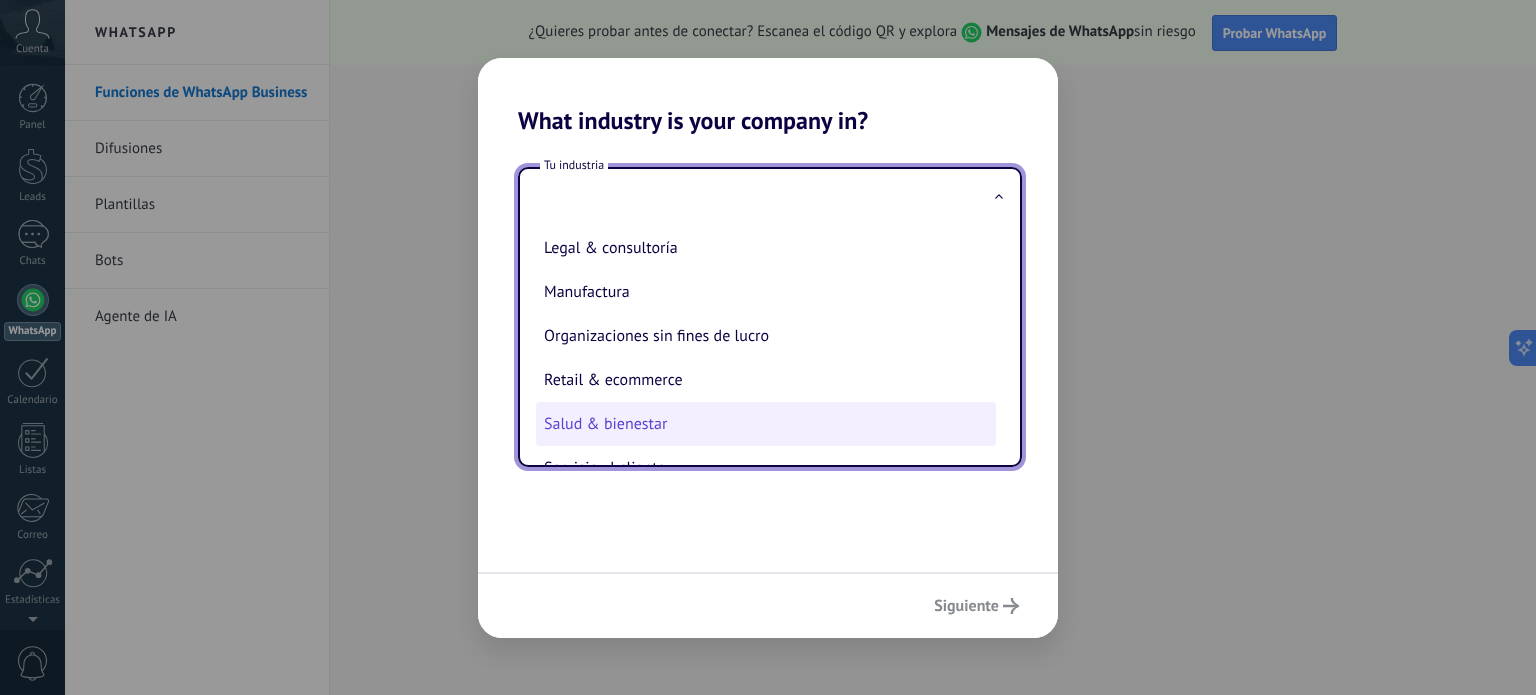 click on "Salud & bienestar" at bounding box center [766, 424] 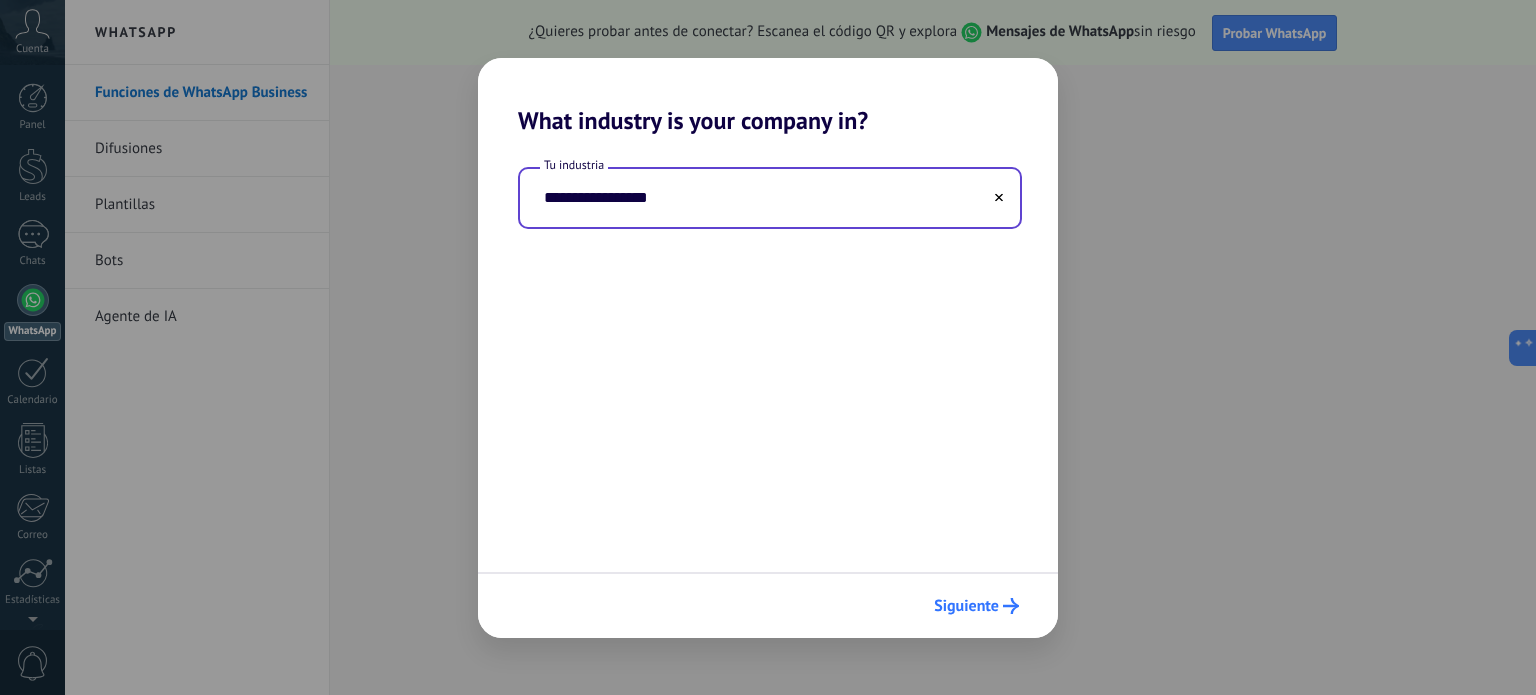 click on "Siguiente" at bounding box center (976, 606) 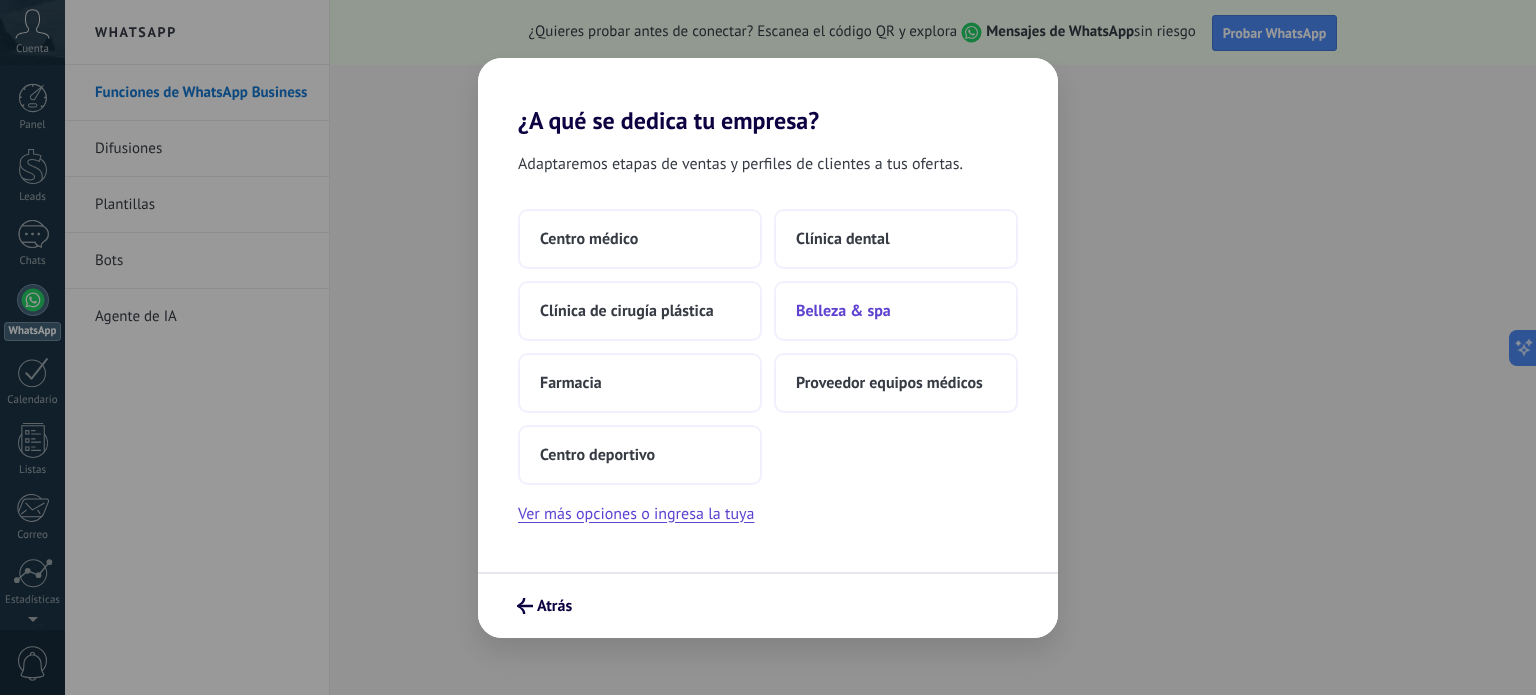 click on "Belleza & spa" at bounding box center [896, 311] 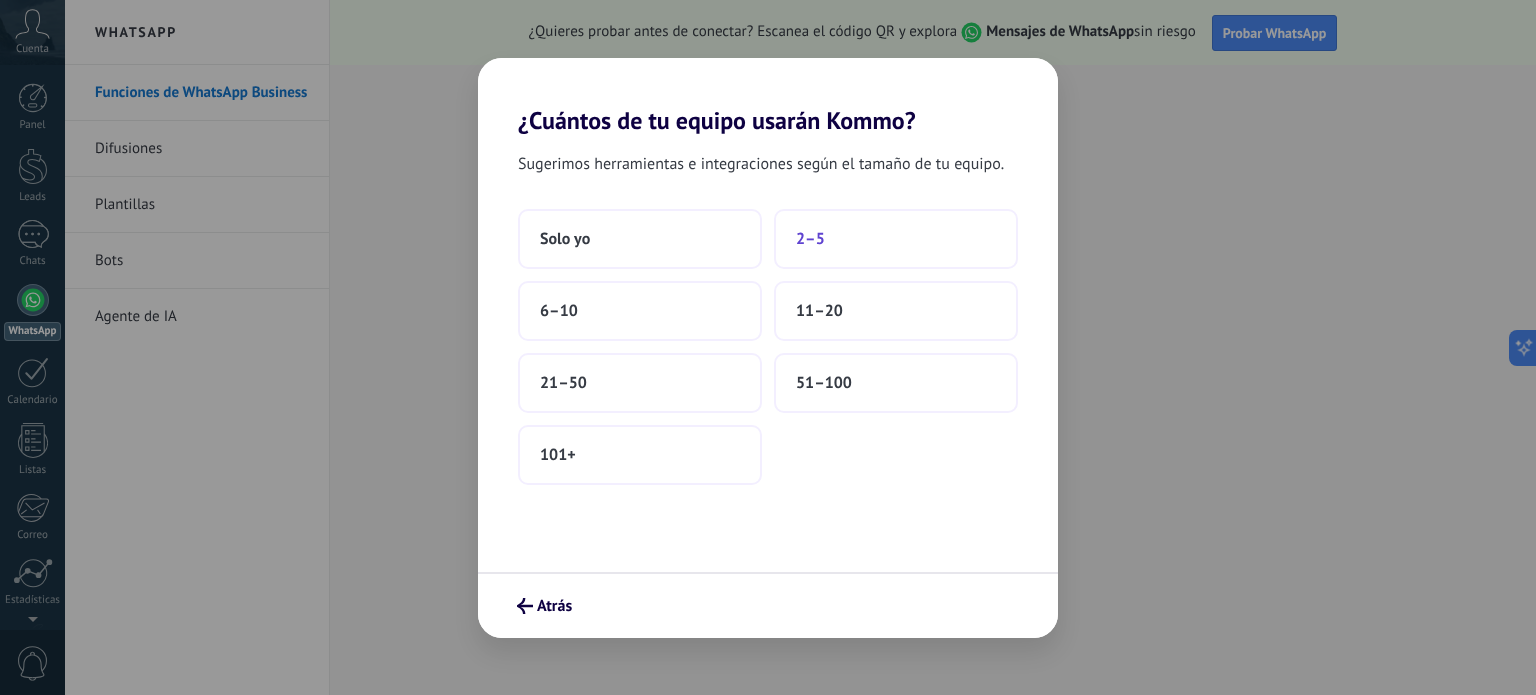click on "2–5" at bounding box center [810, 239] 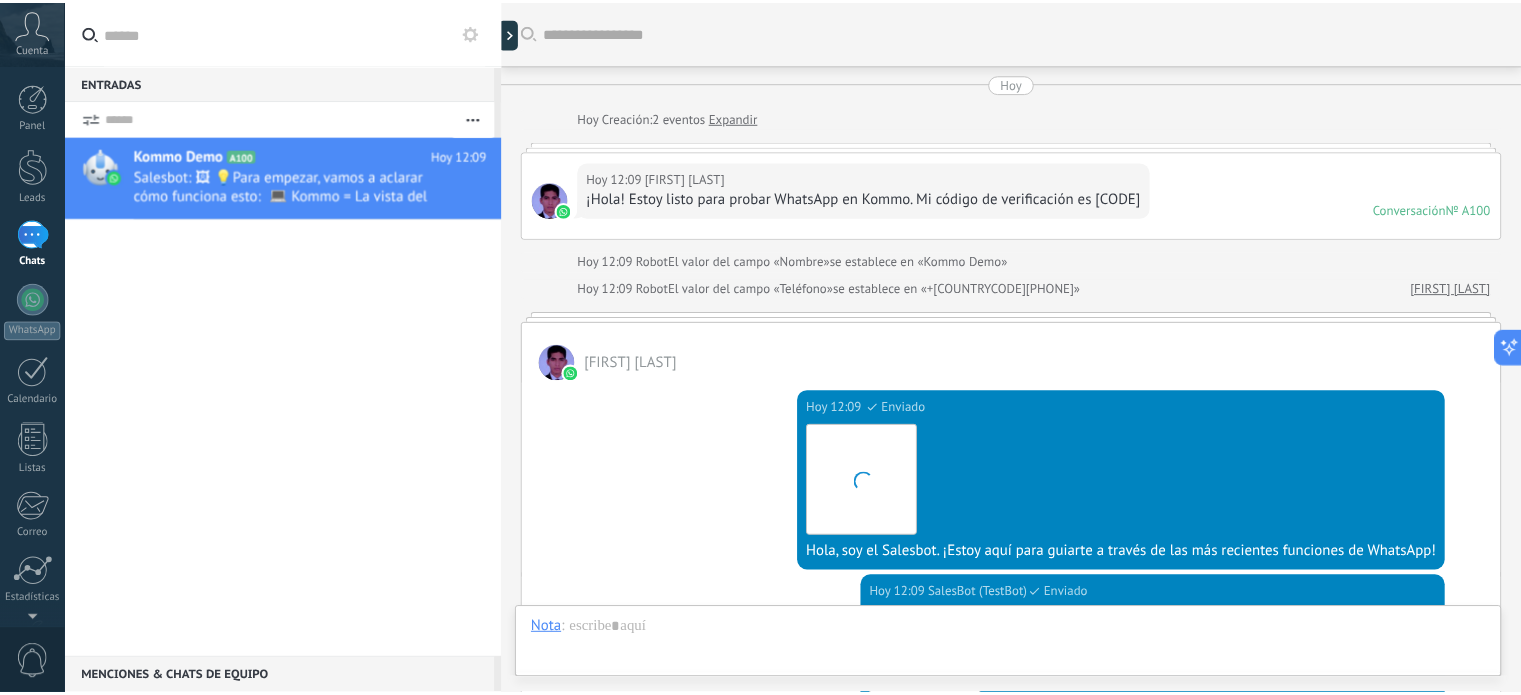 scroll, scrollTop: 627, scrollLeft: 0, axis: vertical 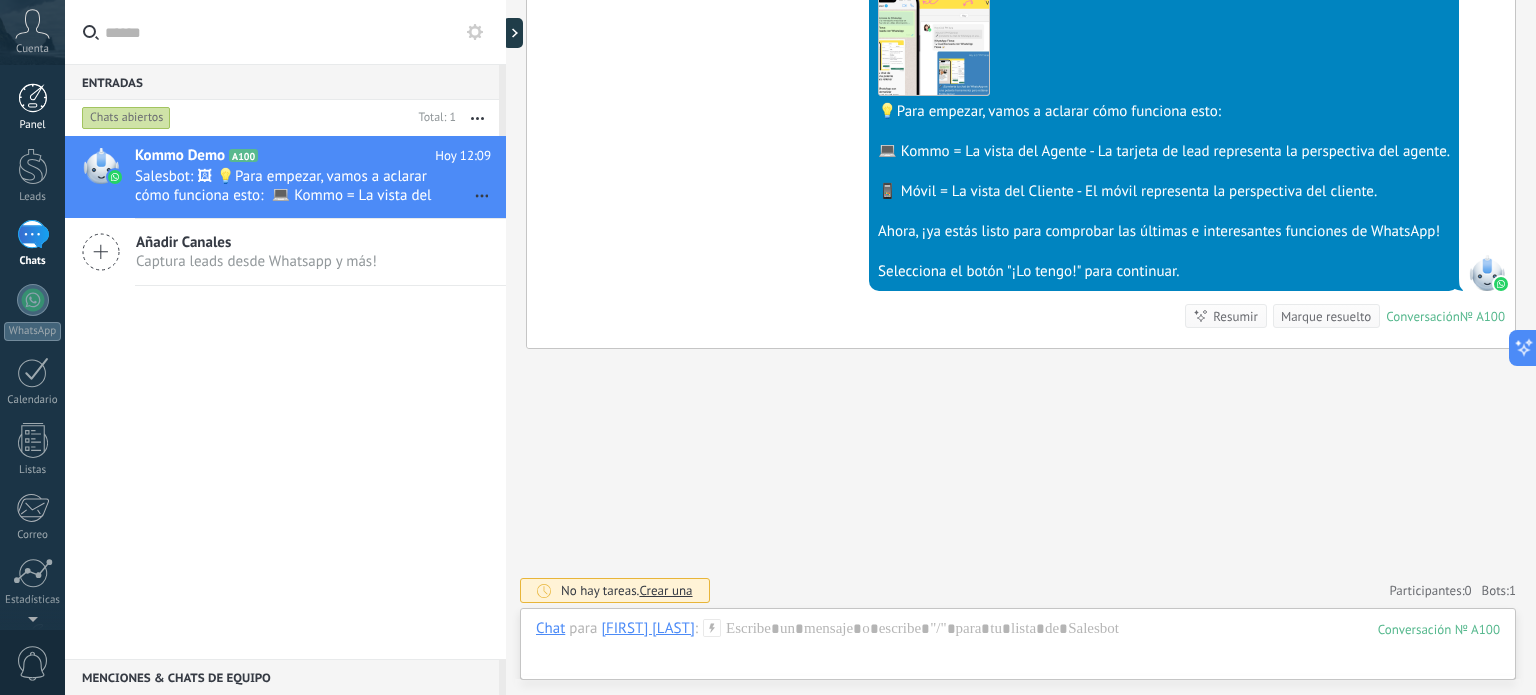 click at bounding box center [33, 98] 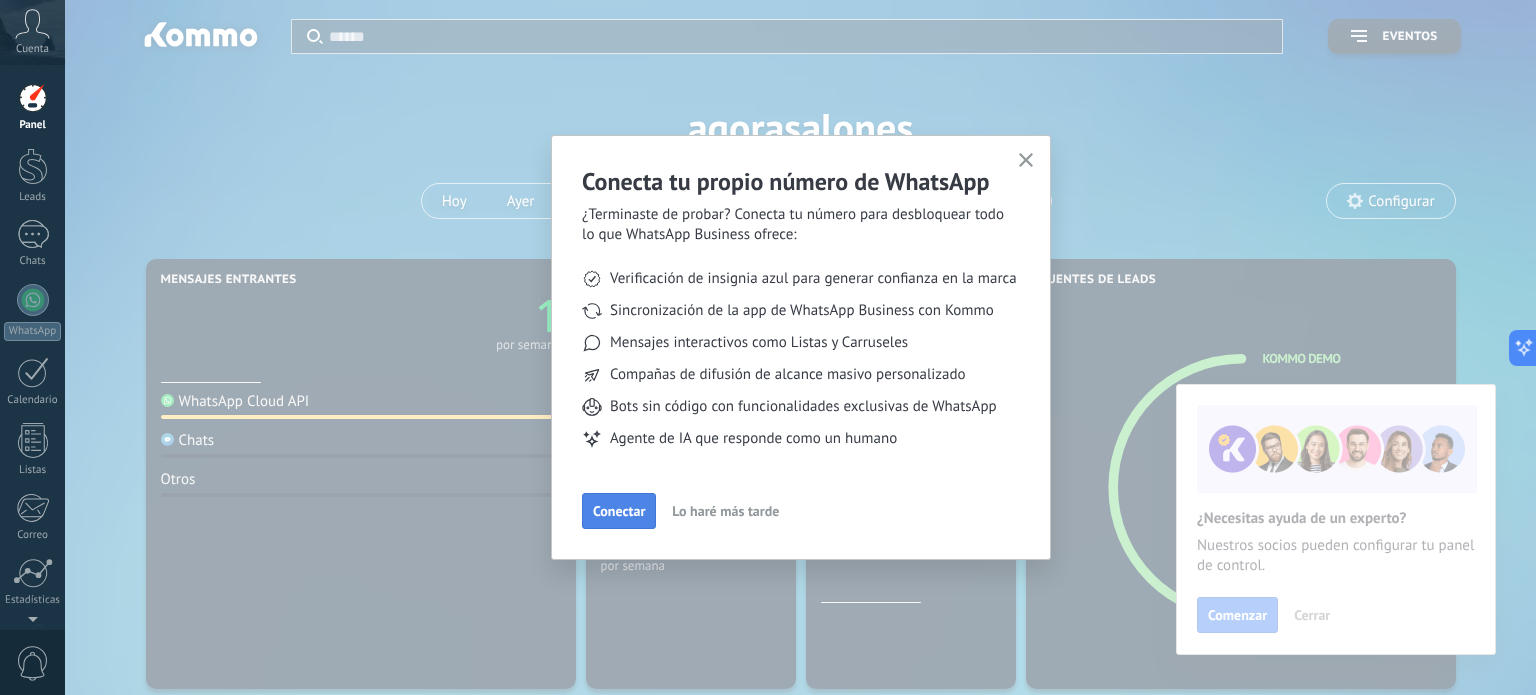 click on "Conectar" at bounding box center (619, 511) 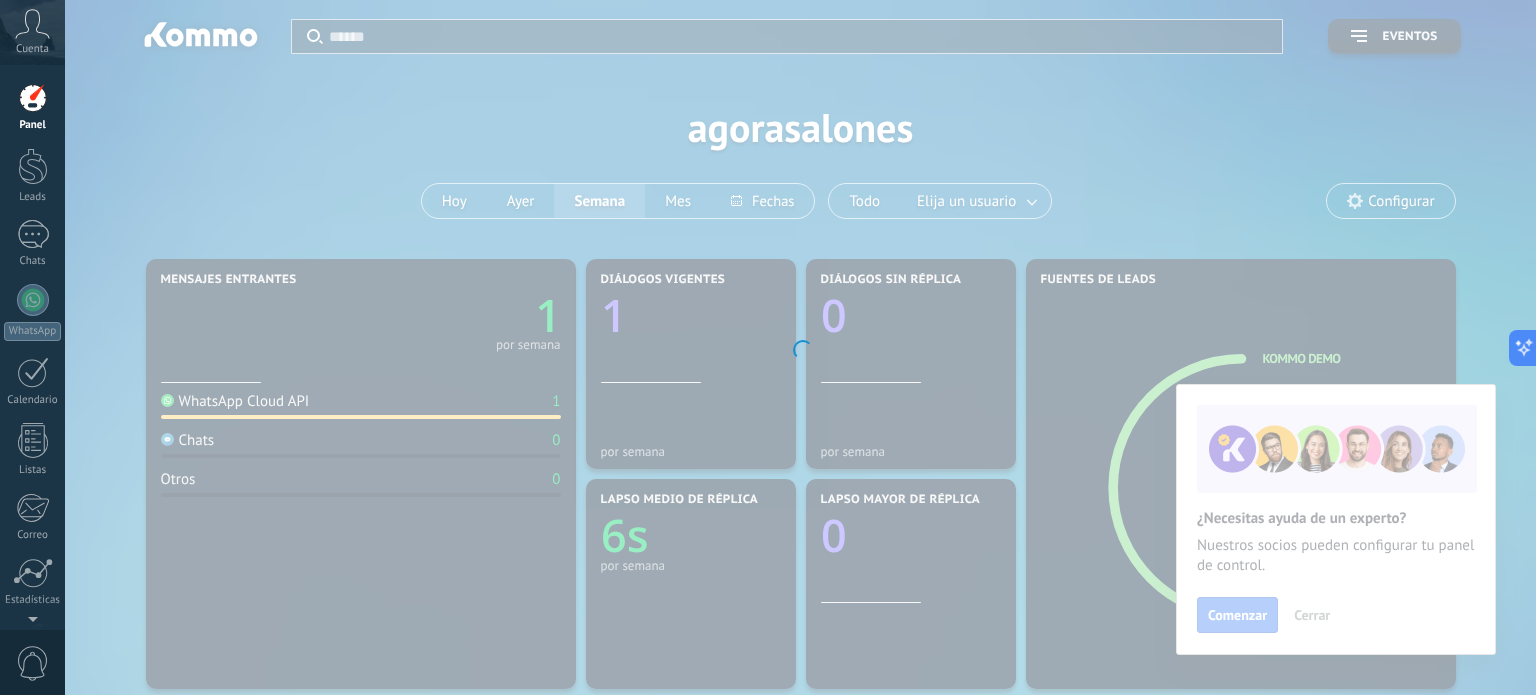 click at bounding box center (800, 347) 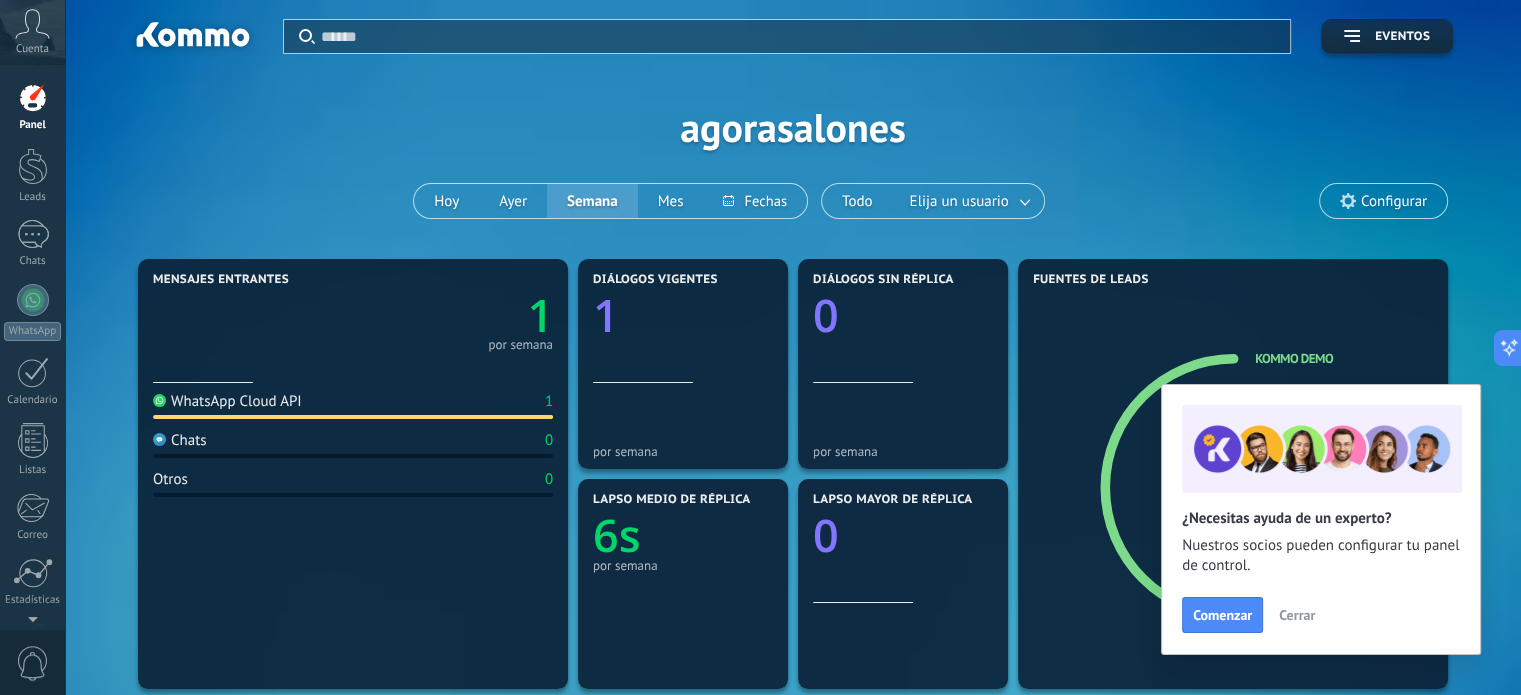 click on "Cerrar" at bounding box center [1297, 615] 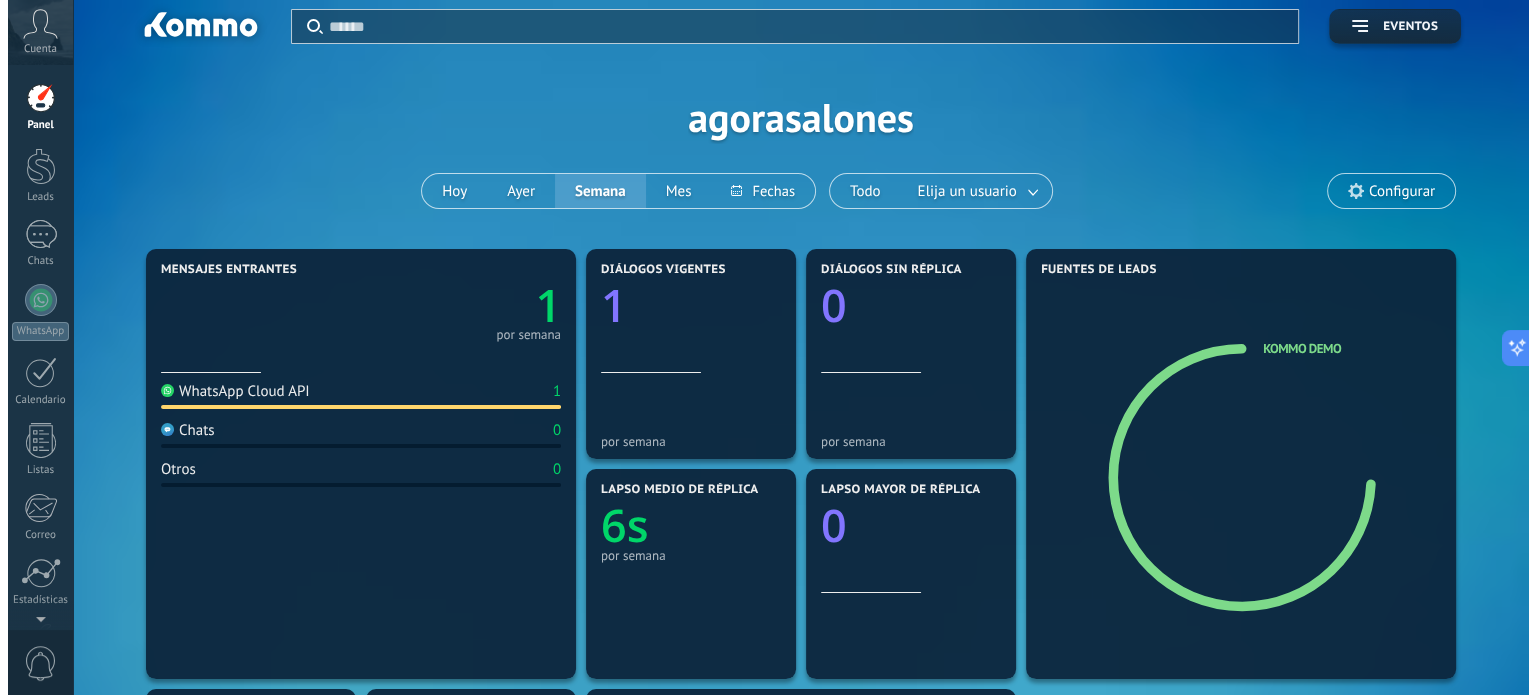 scroll, scrollTop: 0, scrollLeft: 0, axis: both 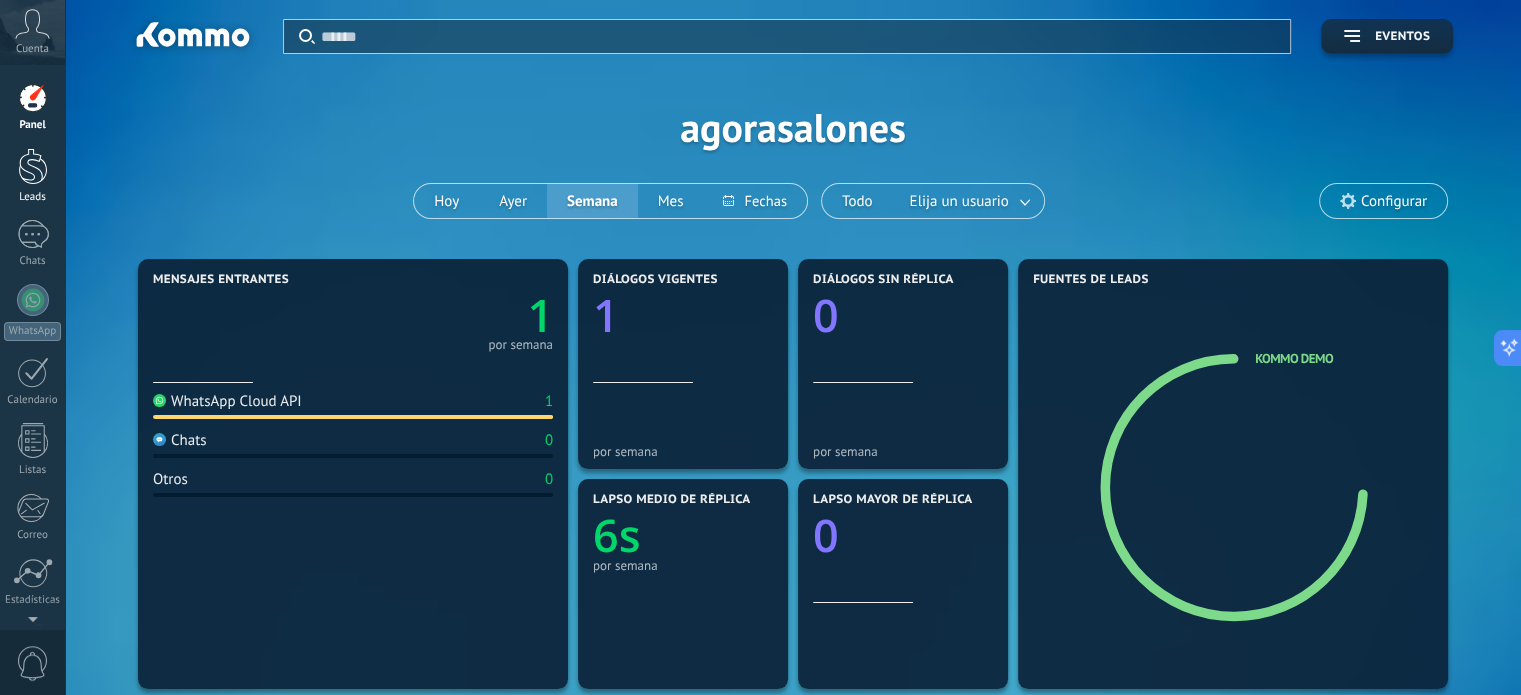 click at bounding box center [33, 166] 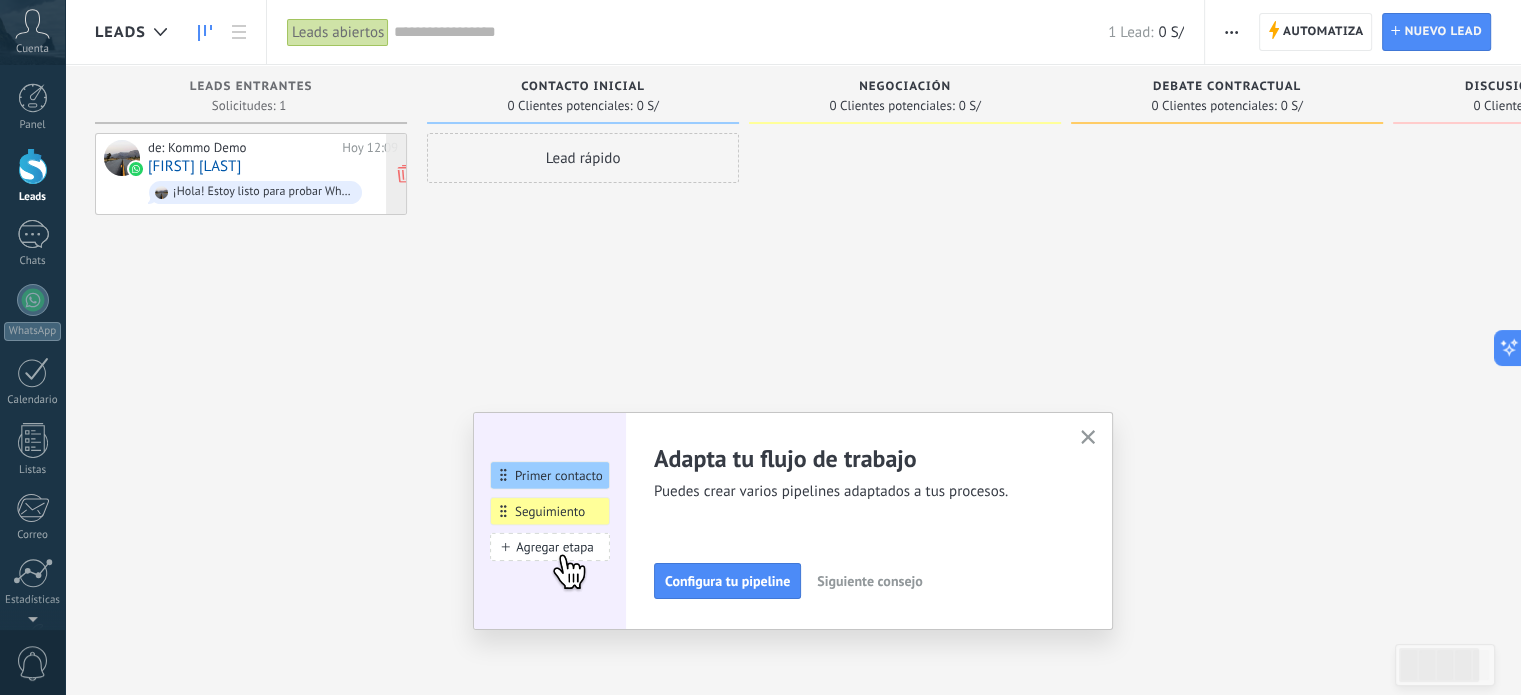 click on "¡Hola! Estoy listo para probar WhatsApp en Kommo. Mi código de verificación es [CODE]" at bounding box center (255, 192) 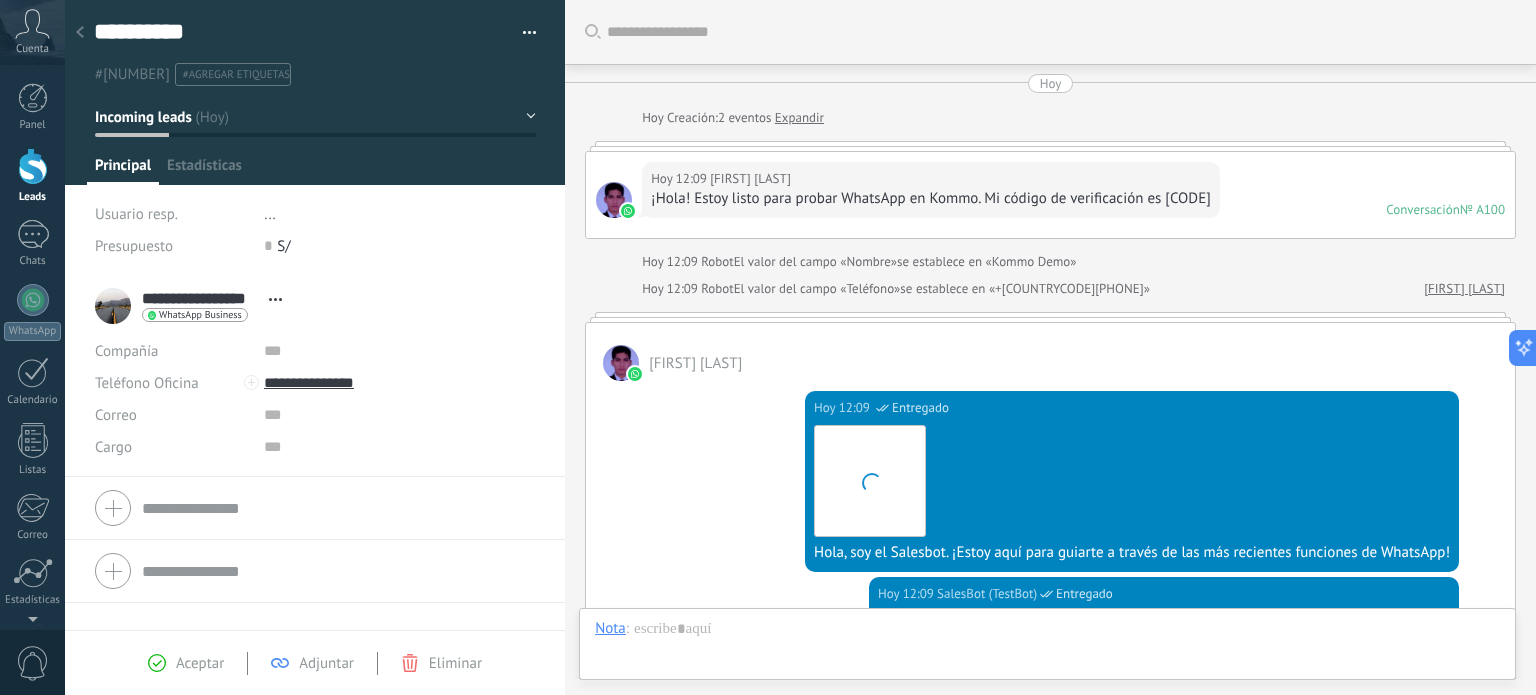 scroll, scrollTop: 647, scrollLeft: 0, axis: vertical 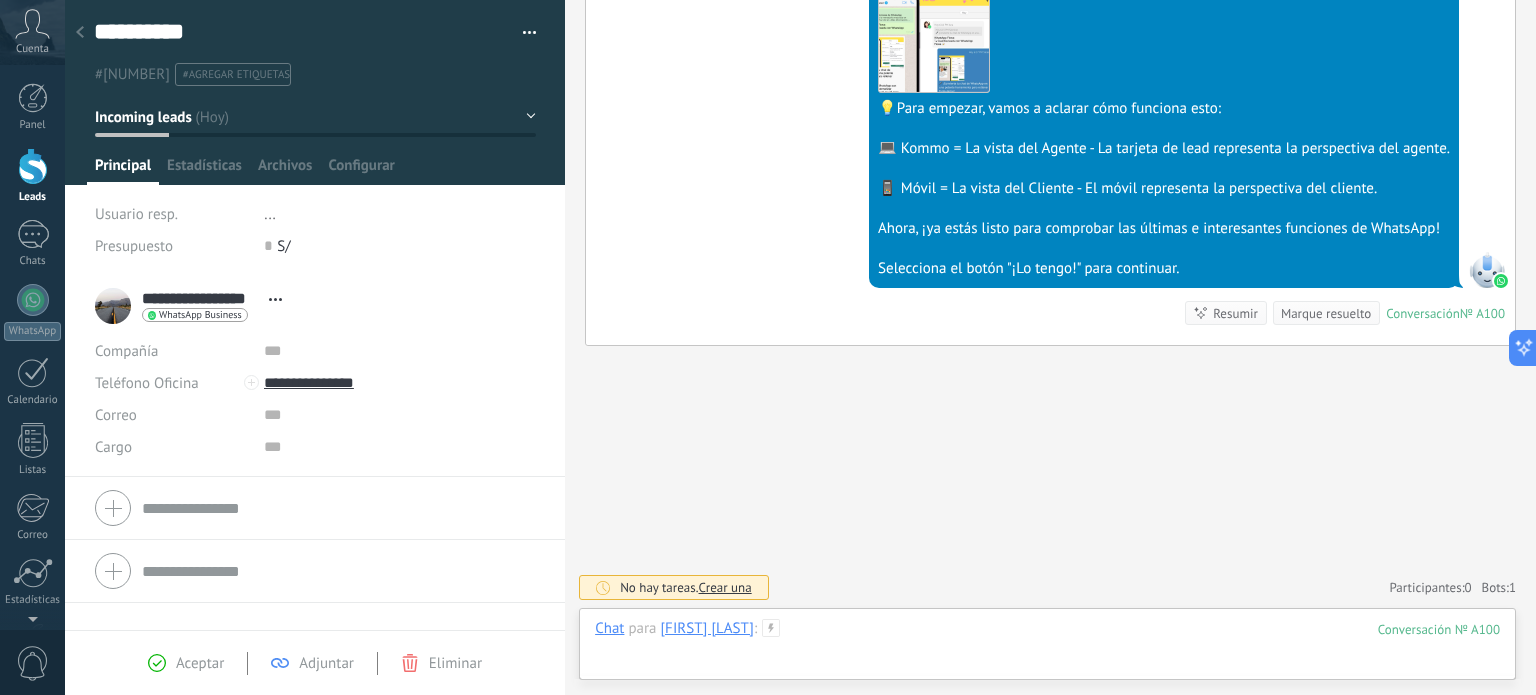 click at bounding box center [1047, 649] 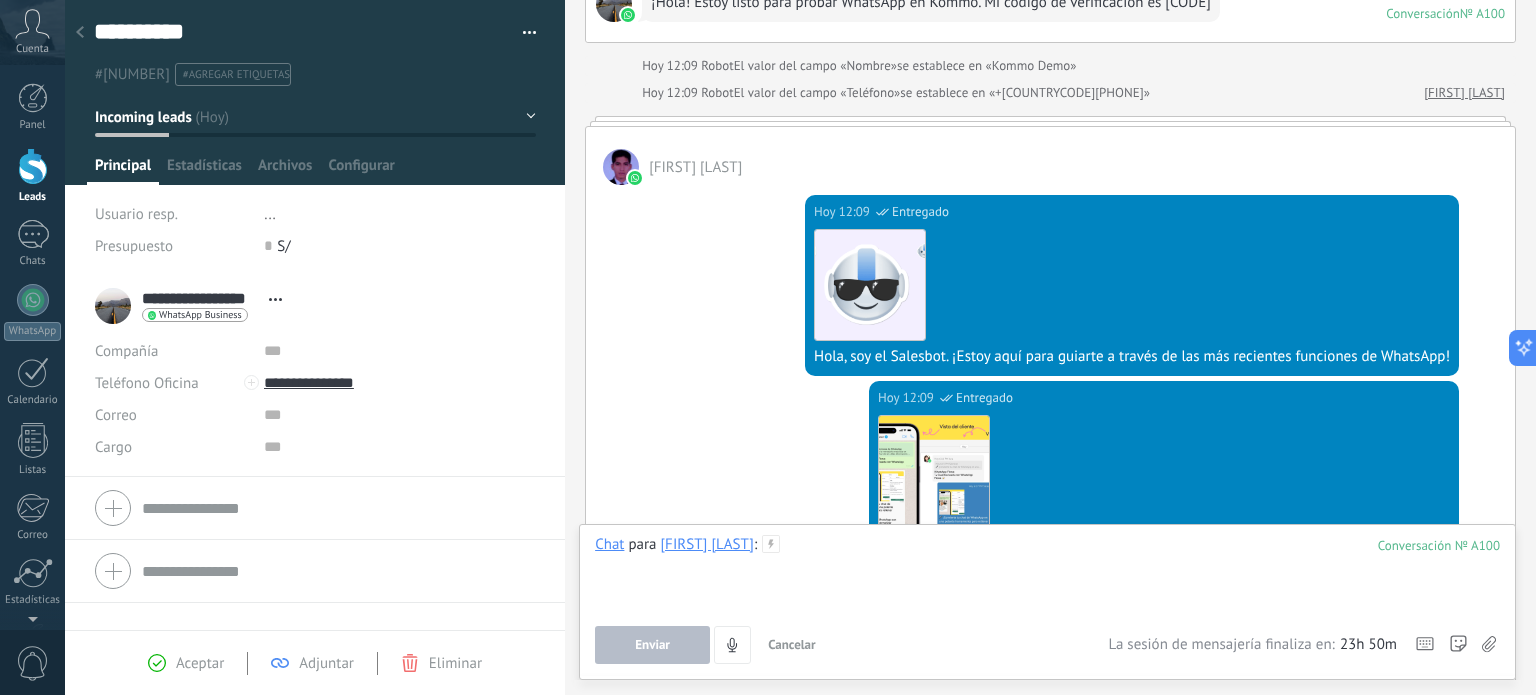 scroll, scrollTop: 0, scrollLeft: 0, axis: both 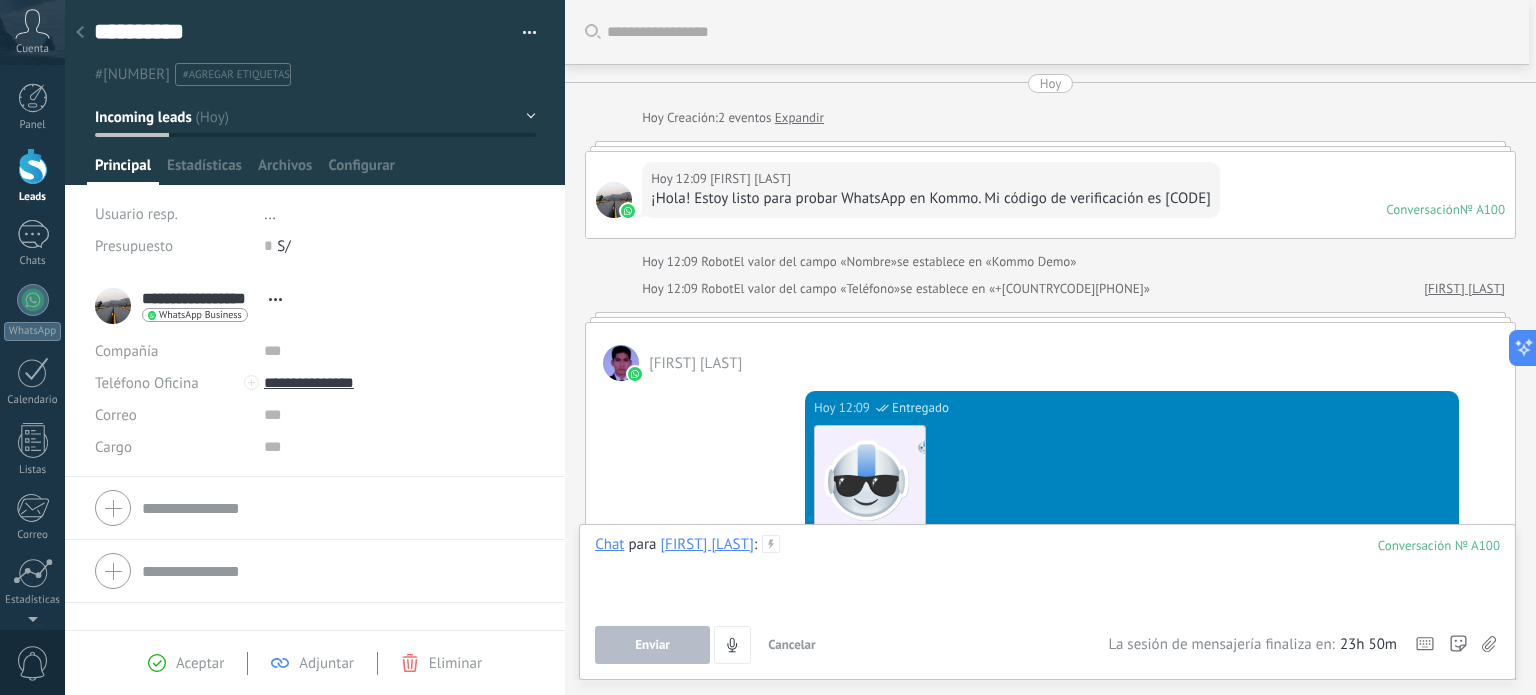click at bounding box center [1047, 573] 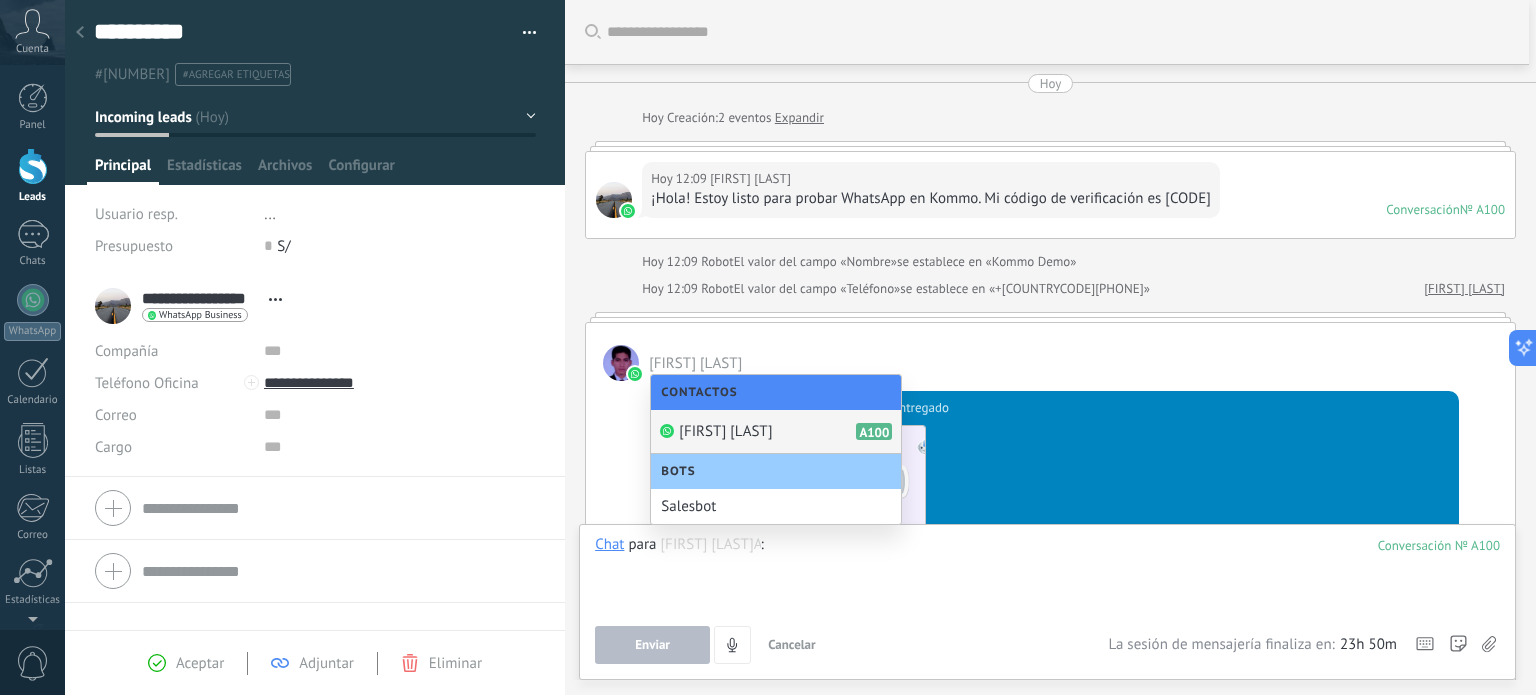 click at bounding box center [1047, 573] 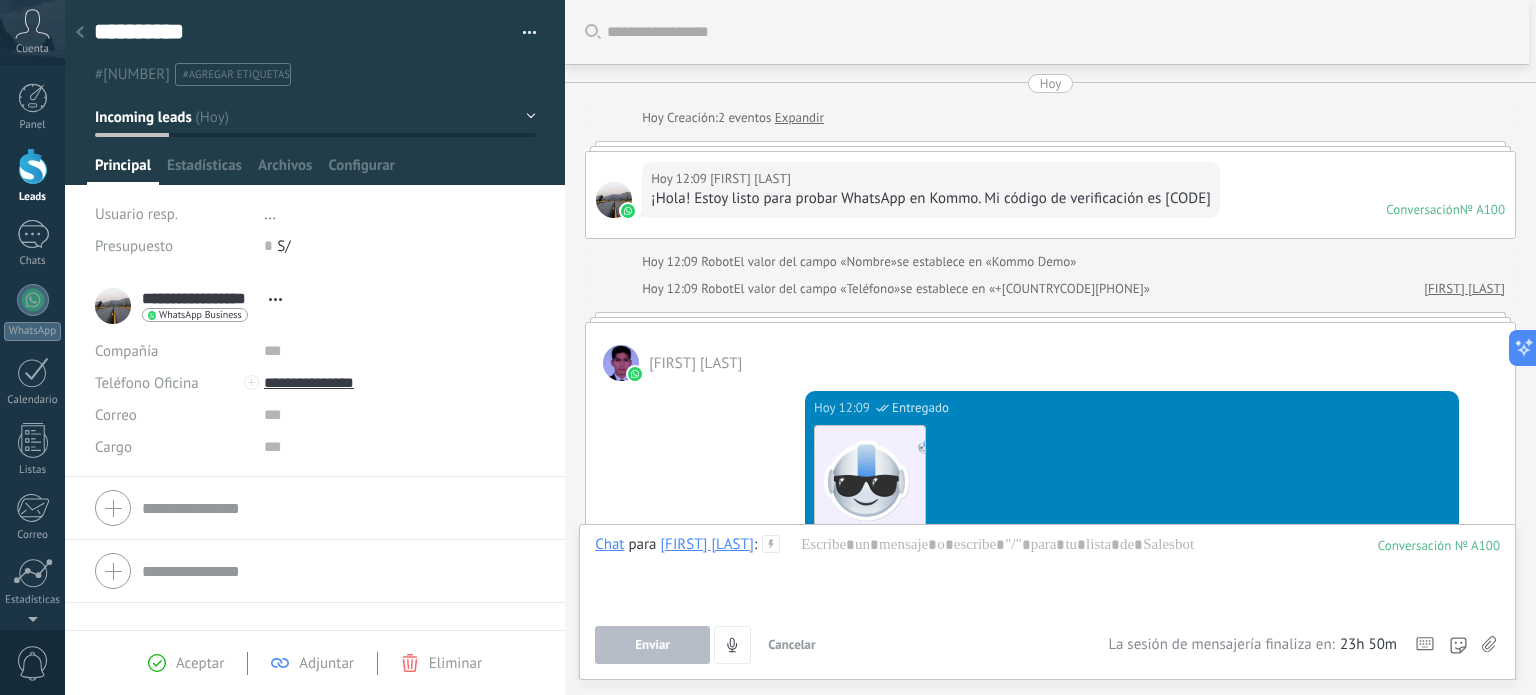 click on "23h 50m" at bounding box center (1368, 645) 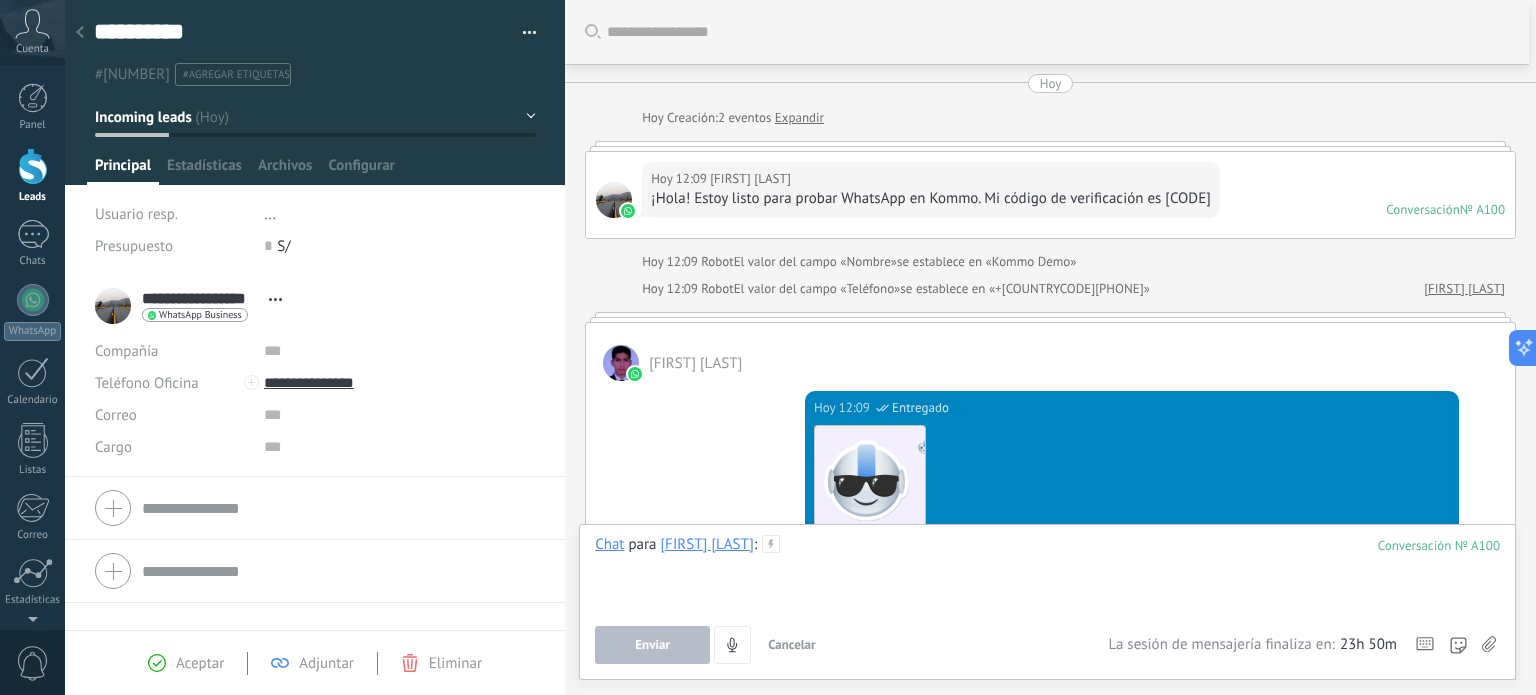 click at bounding box center [1047, 573] 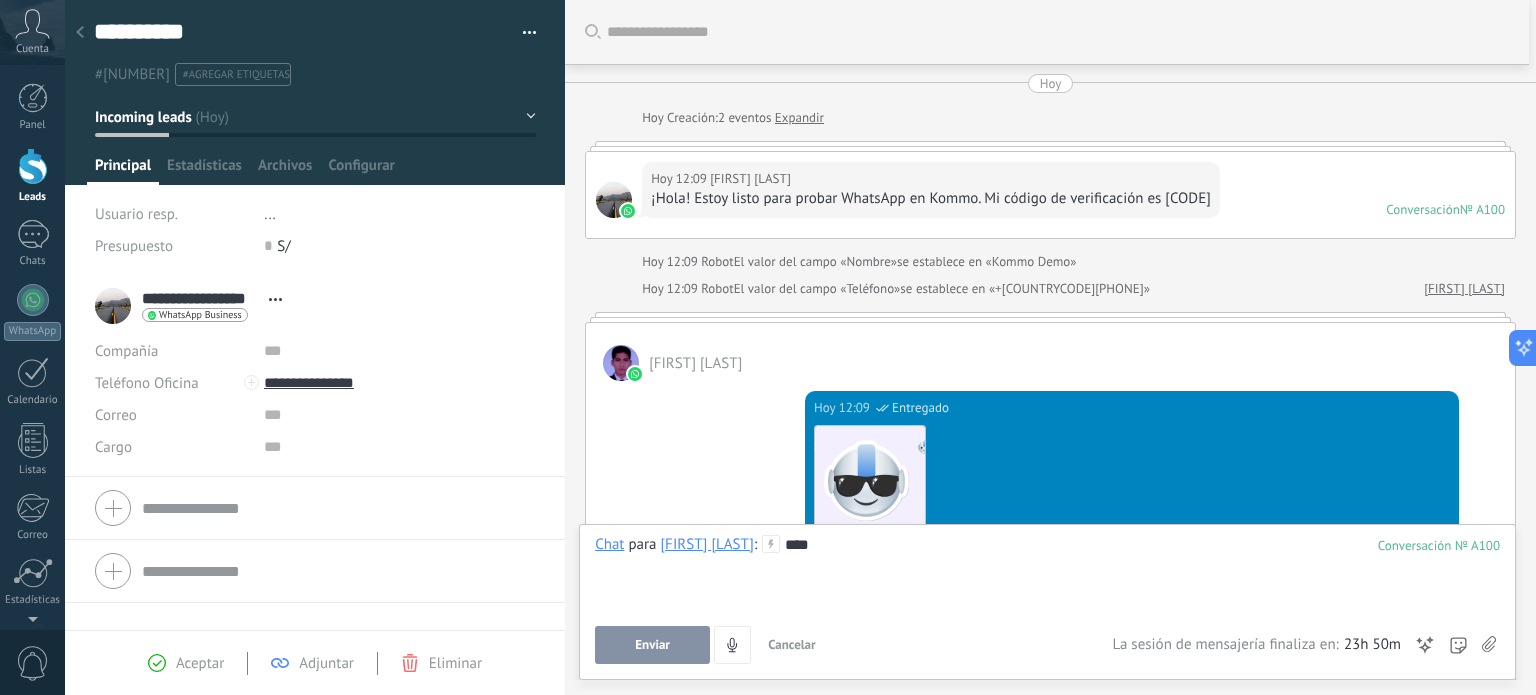 click on "****" at bounding box center [1047, 573] 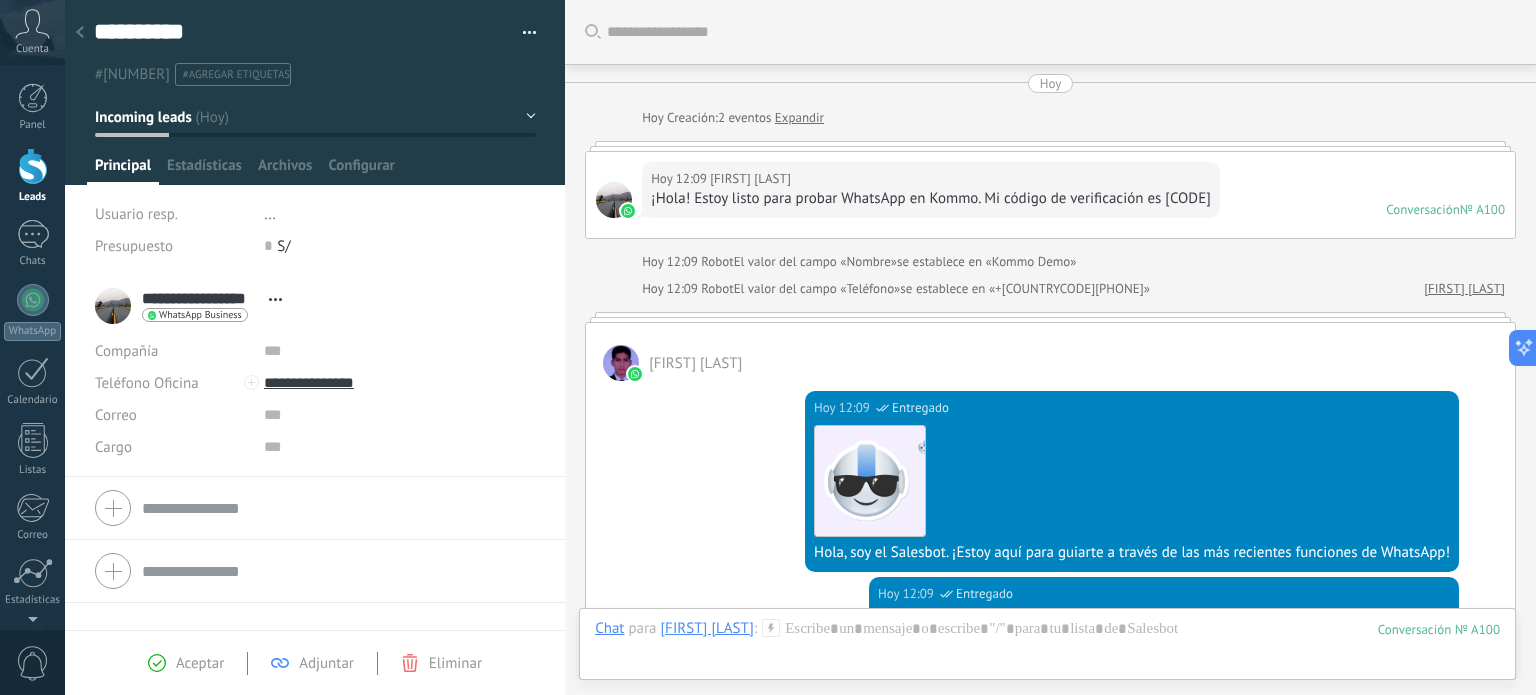 scroll, scrollTop: 844, scrollLeft: 0, axis: vertical 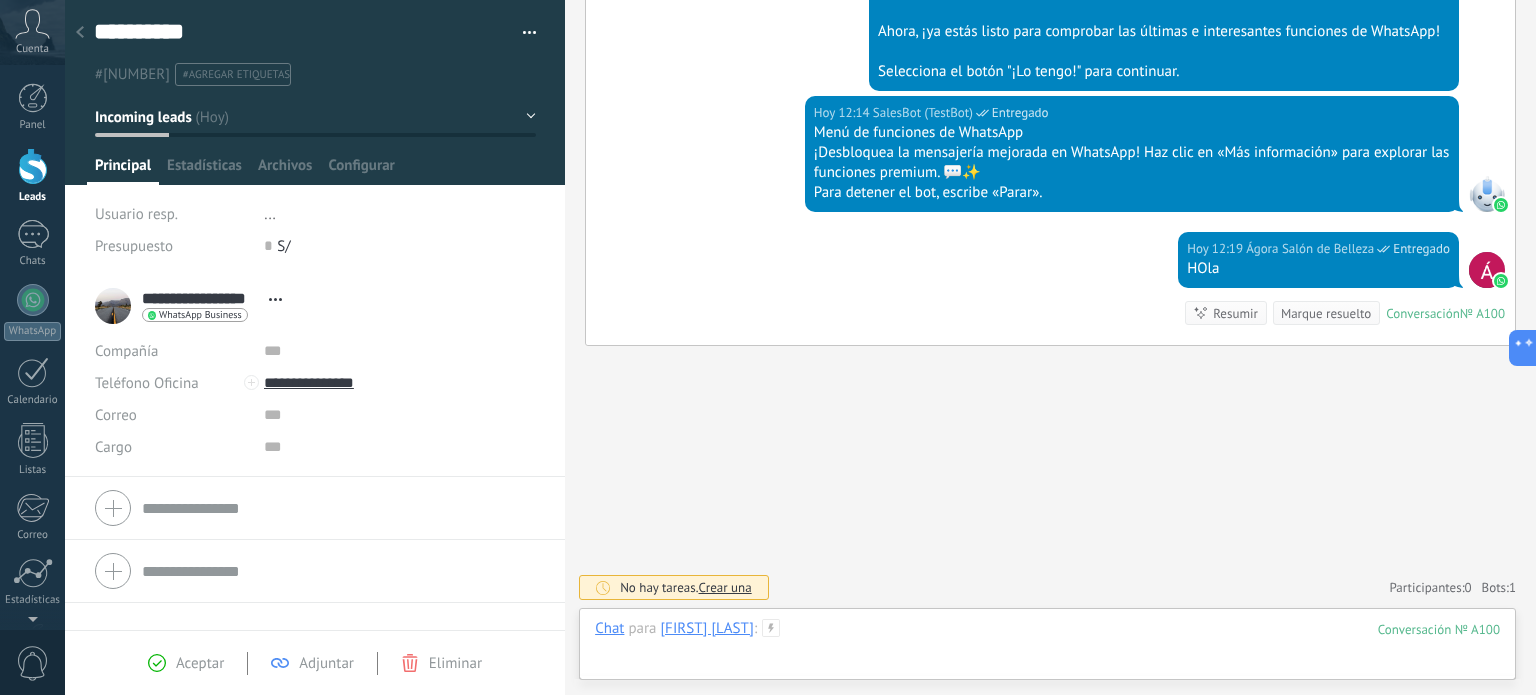 click at bounding box center (1047, 649) 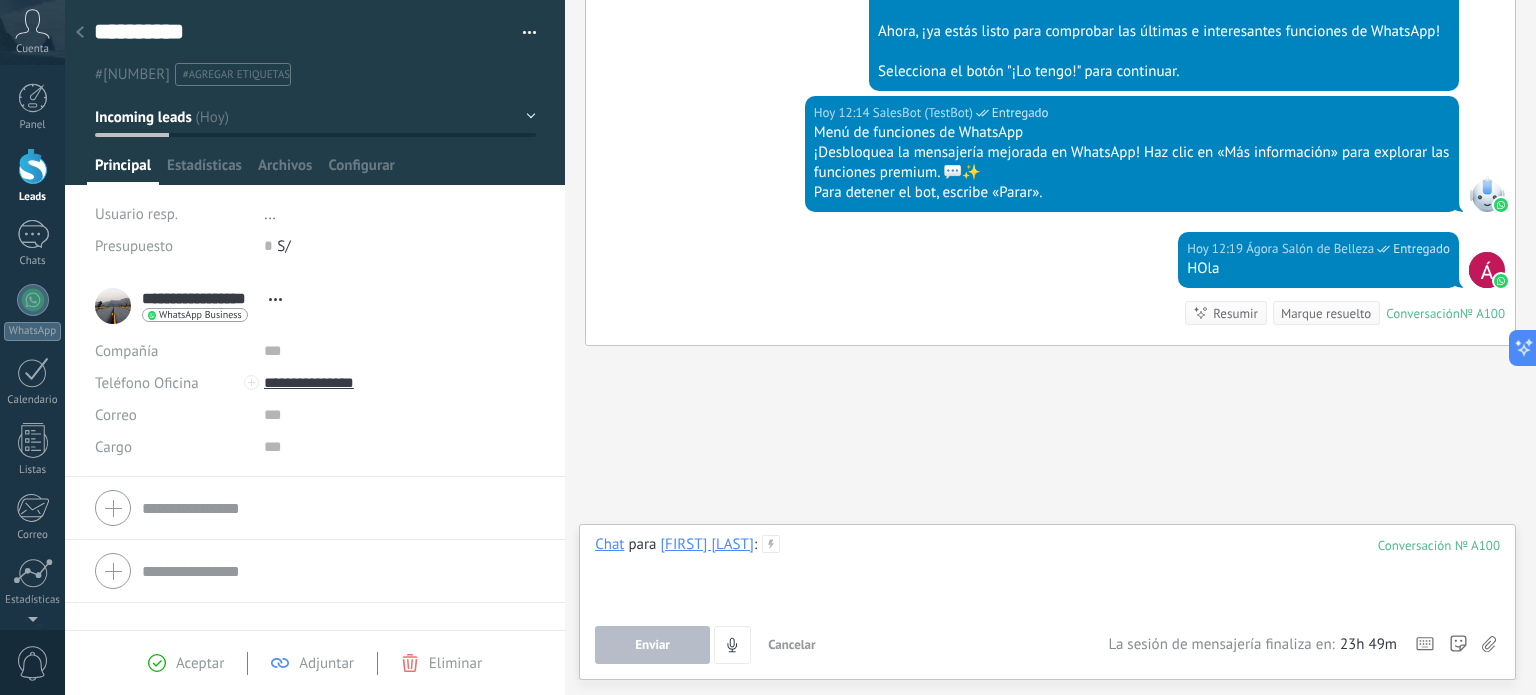 type 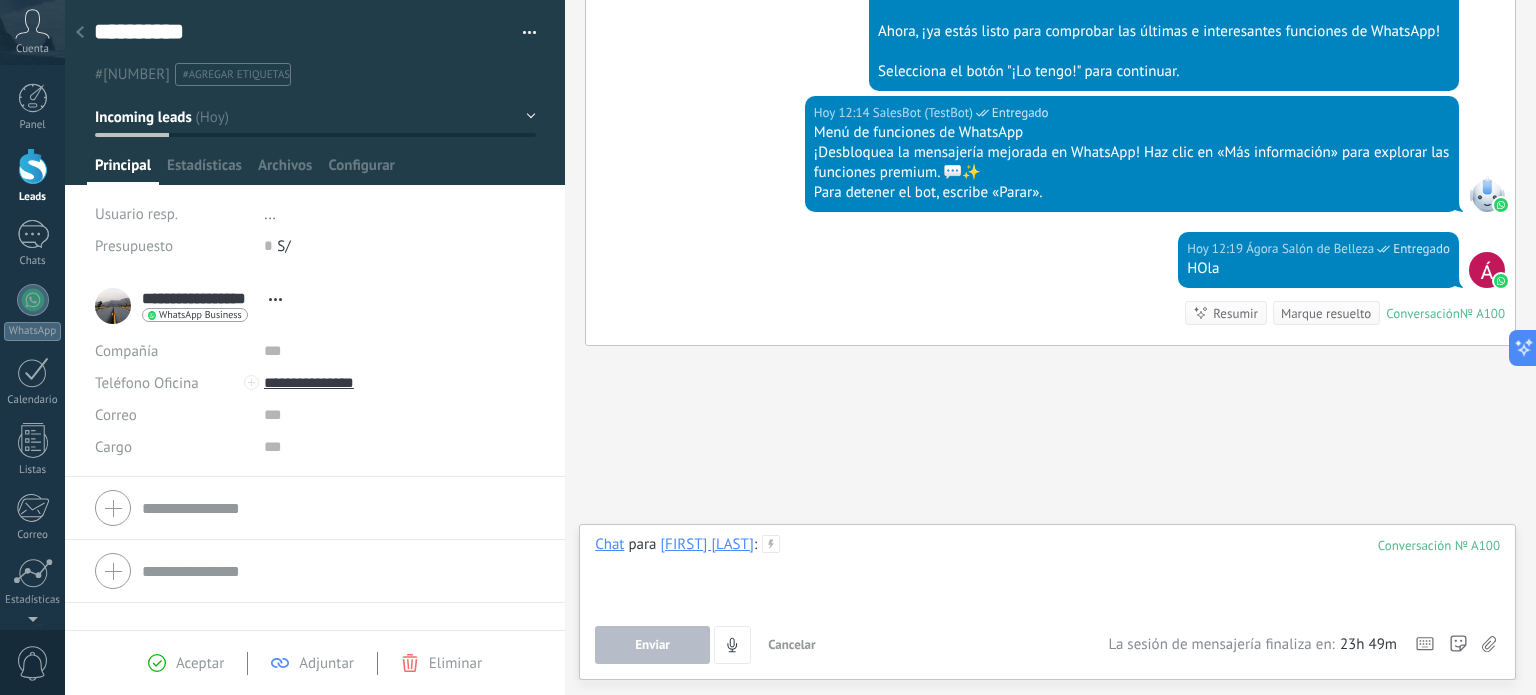 click at bounding box center (1047, 573) 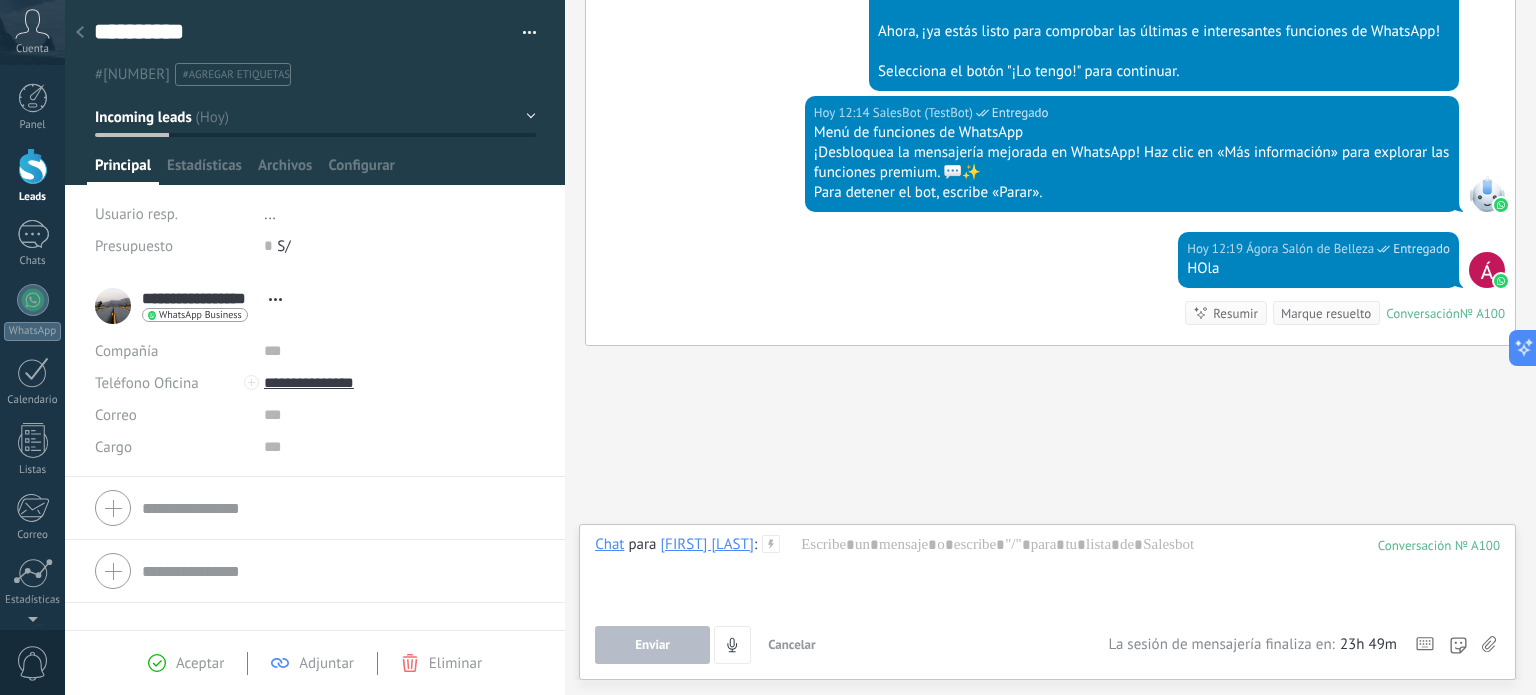 click on "Cancelar" at bounding box center [792, 644] 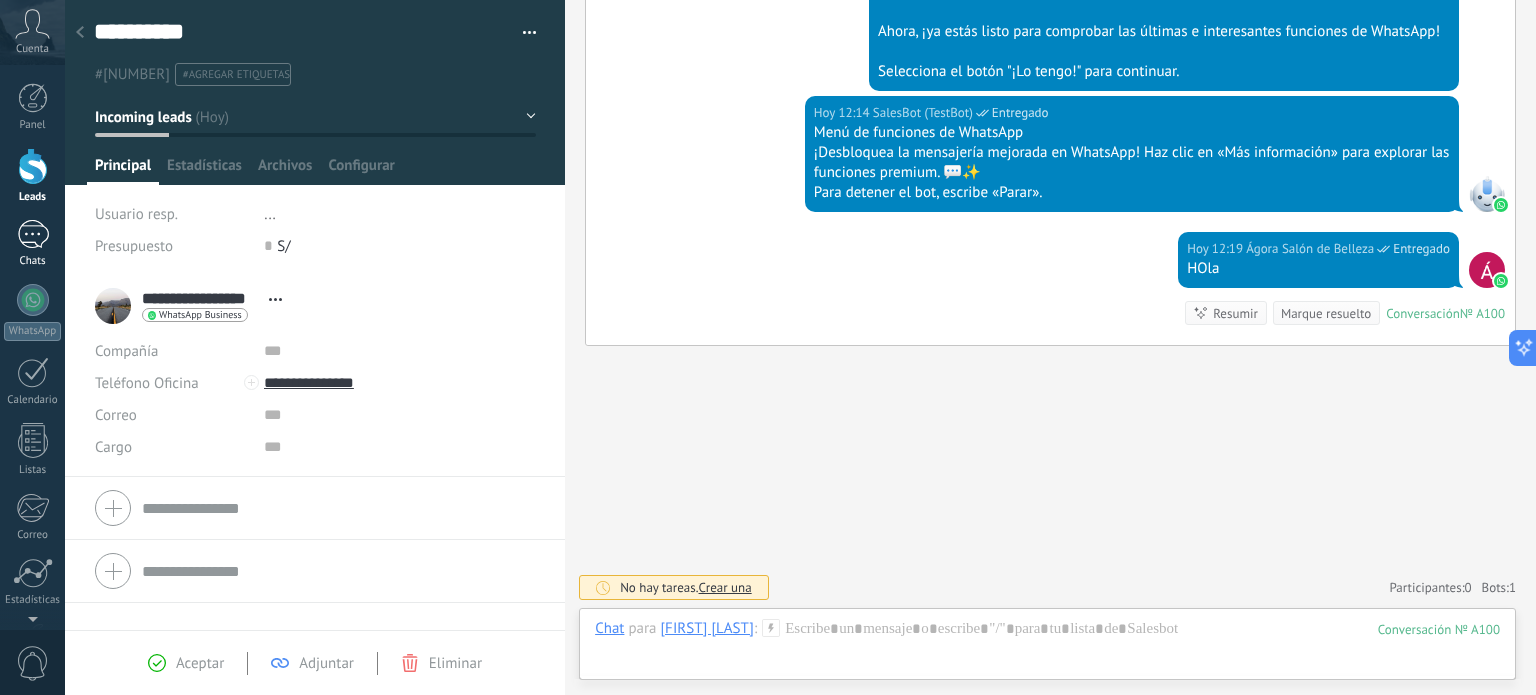 click on "1" at bounding box center (33, 234) 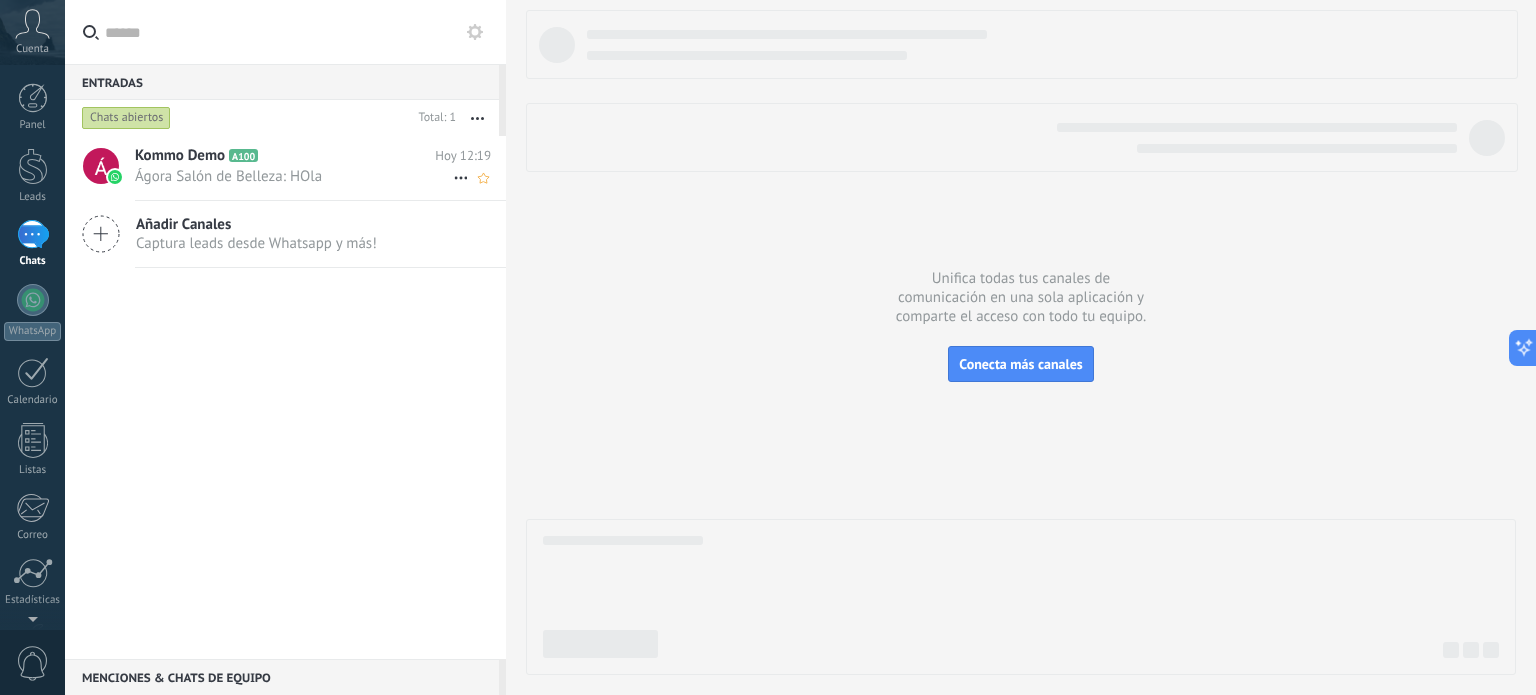 click on "Ágora Salón de Belleza: HOla" at bounding box center (294, 176) 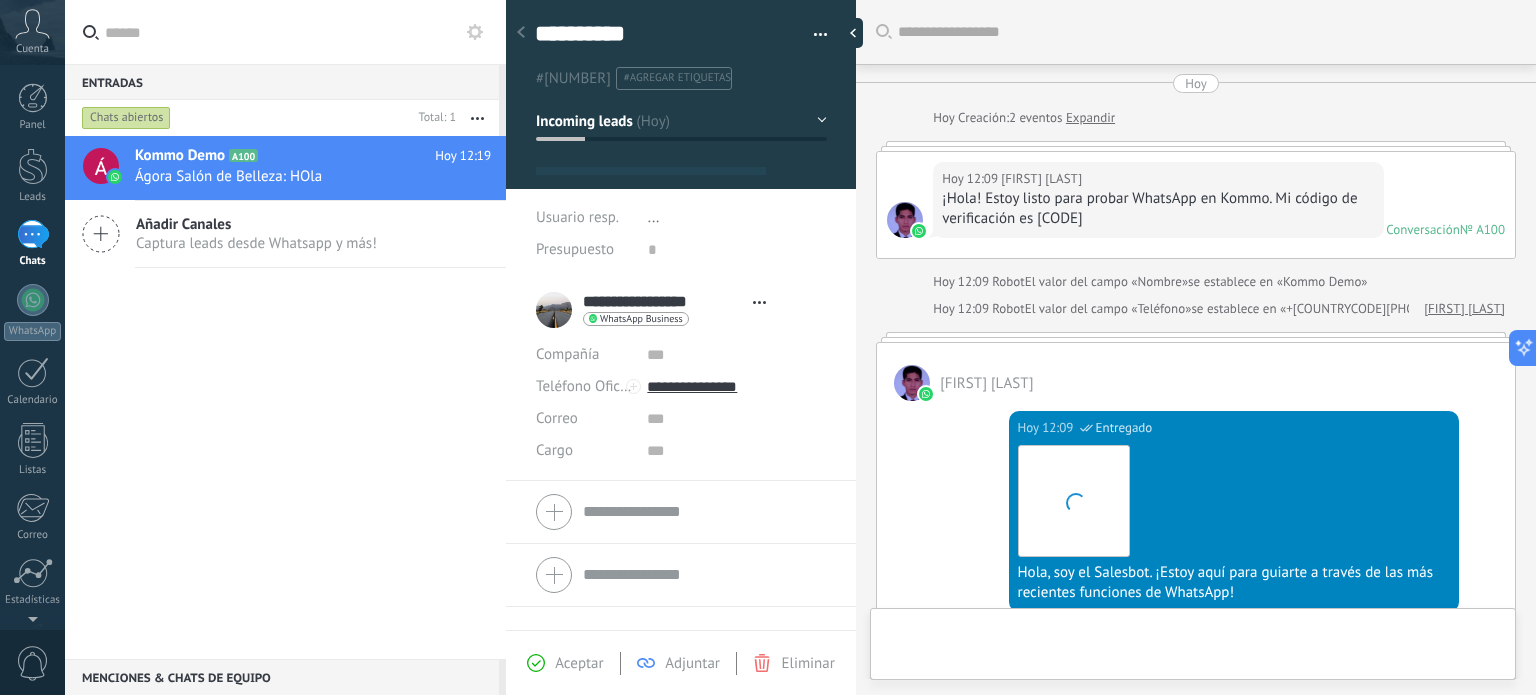 scroll, scrollTop: 902, scrollLeft: 0, axis: vertical 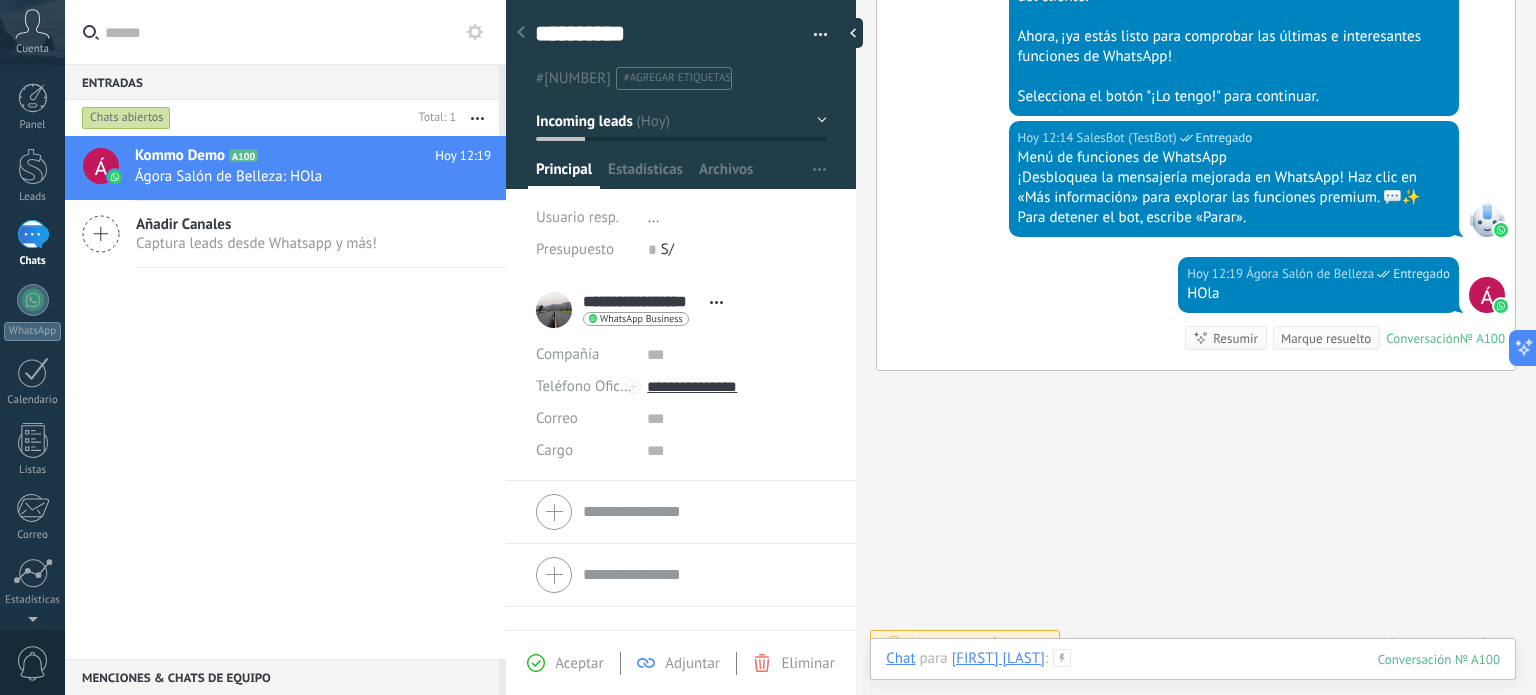 click at bounding box center [1193, 679] 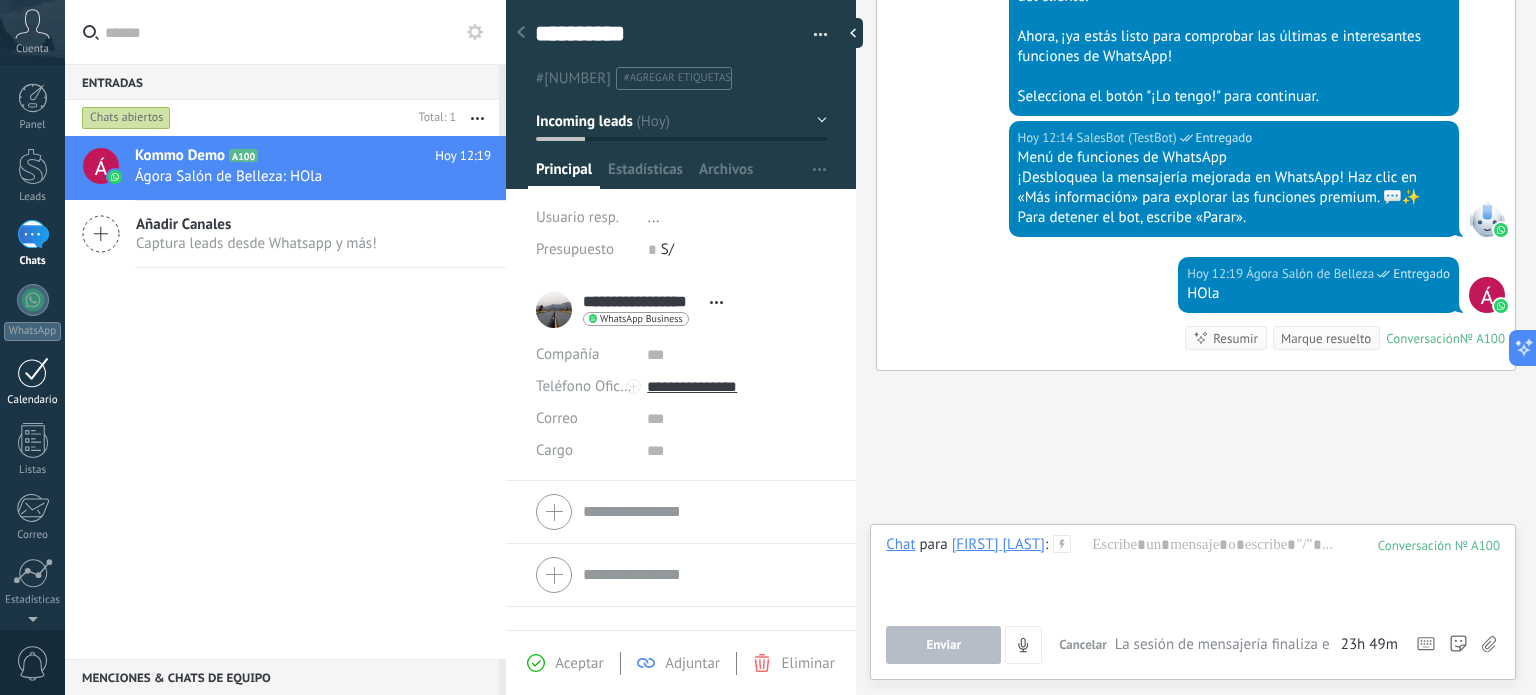 click at bounding box center (33, 372) 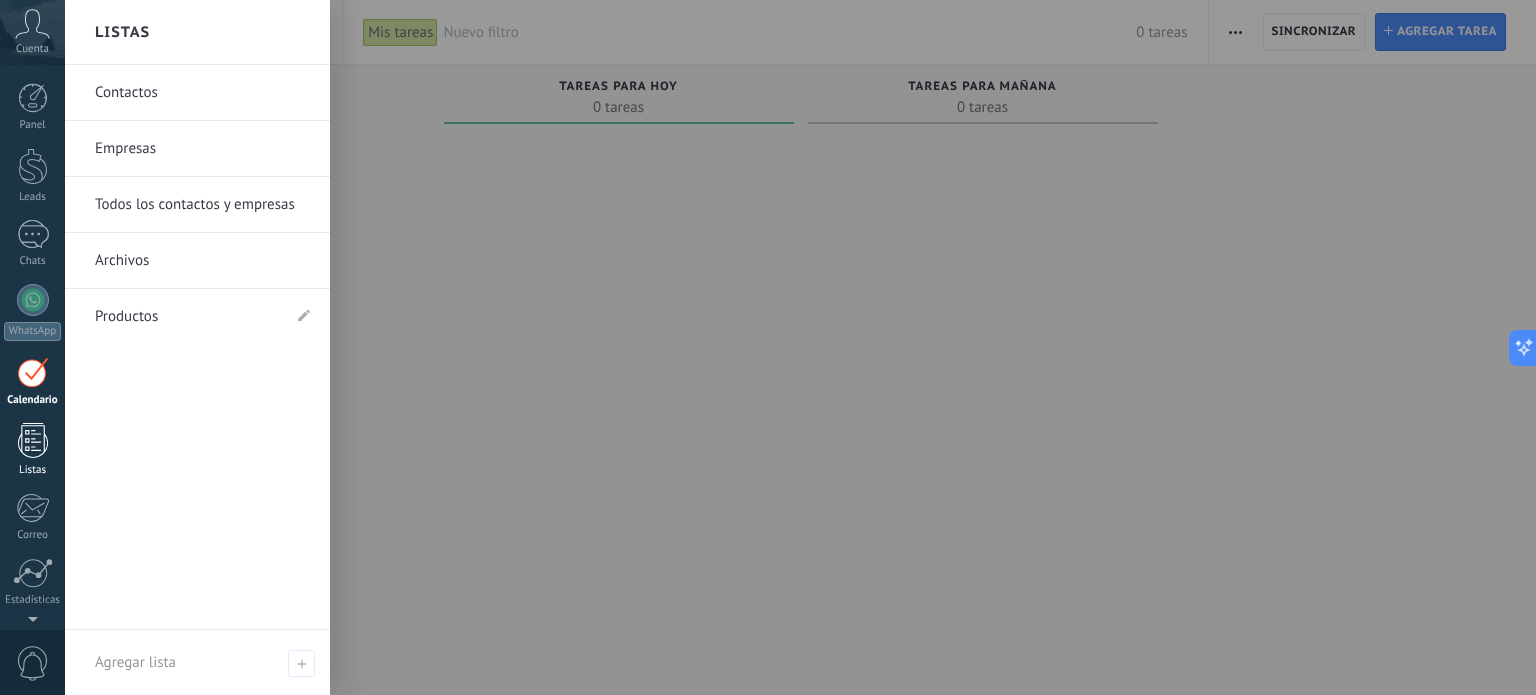 click at bounding box center (33, 440) 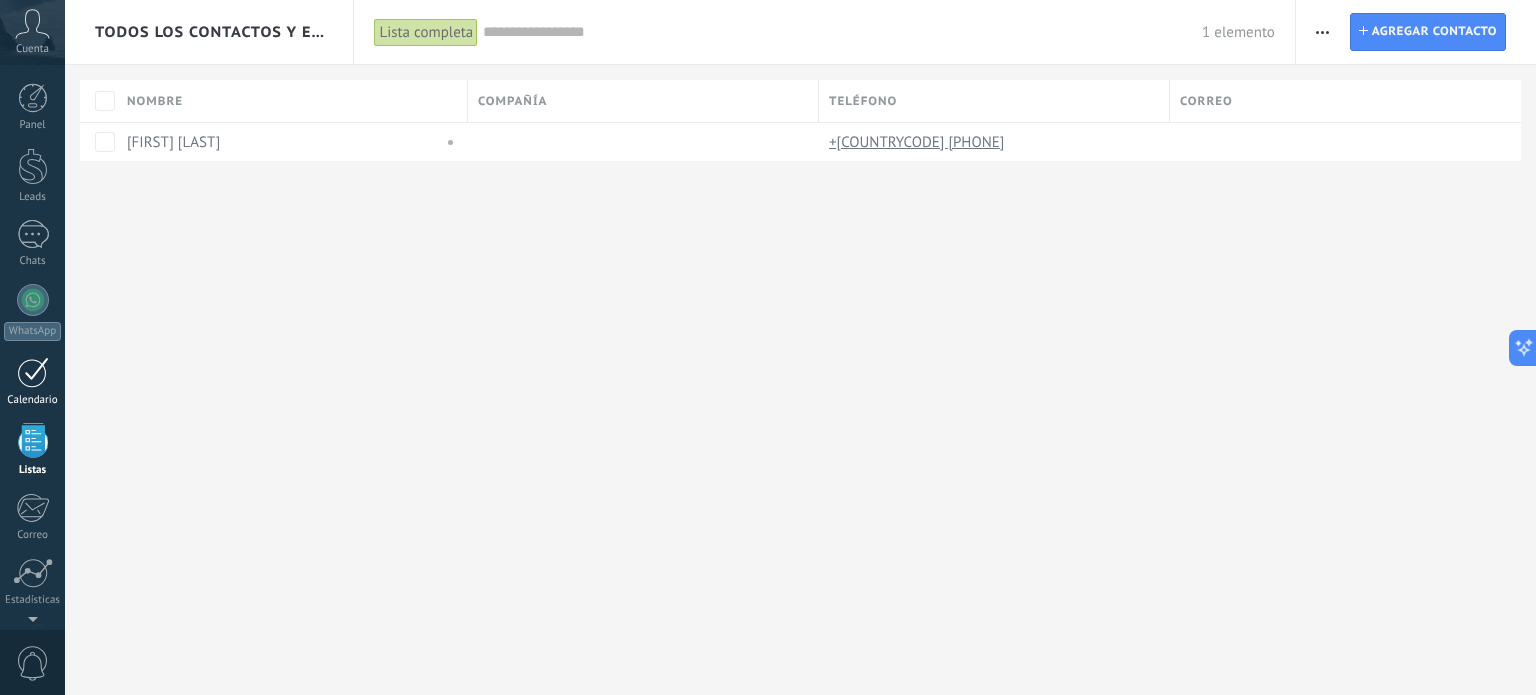 click at bounding box center (33, 372) 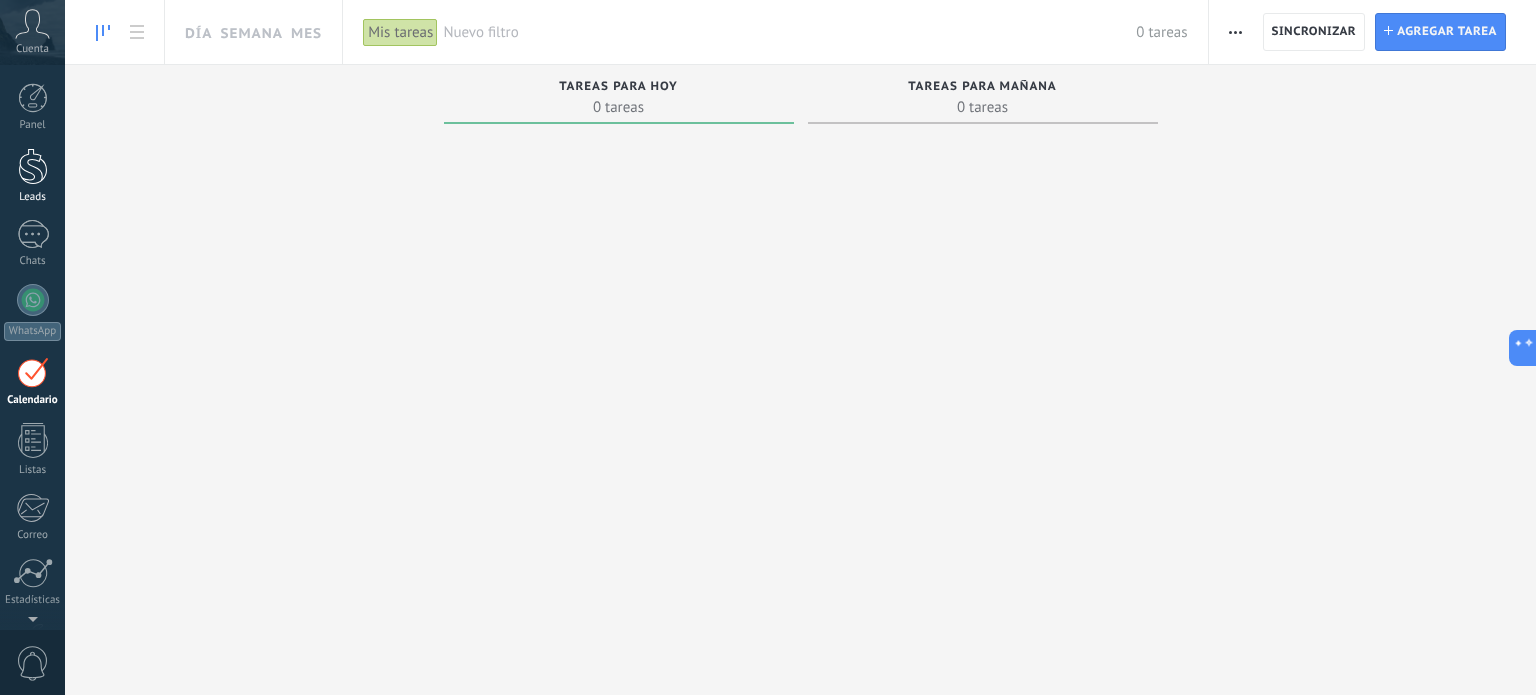 click at bounding box center [33, 166] 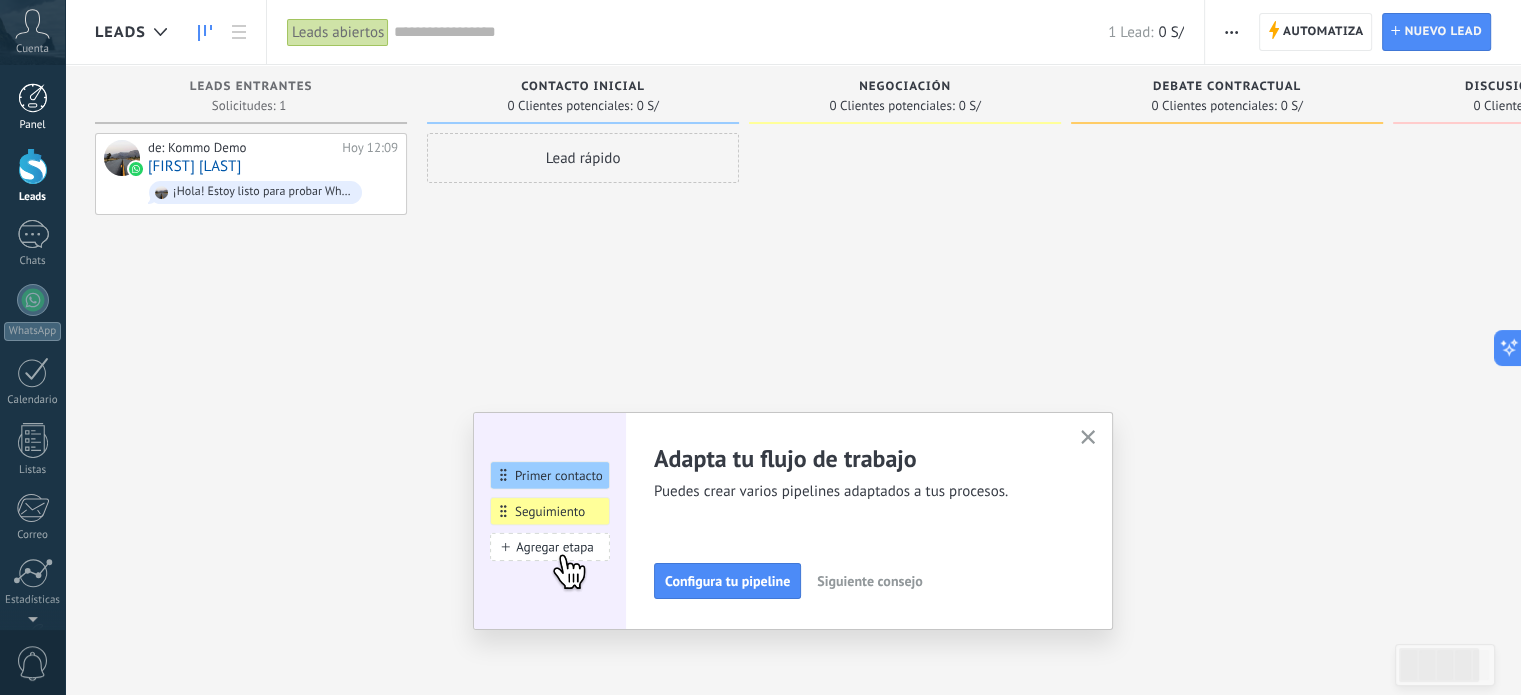 click at bounding box center (33, 98) 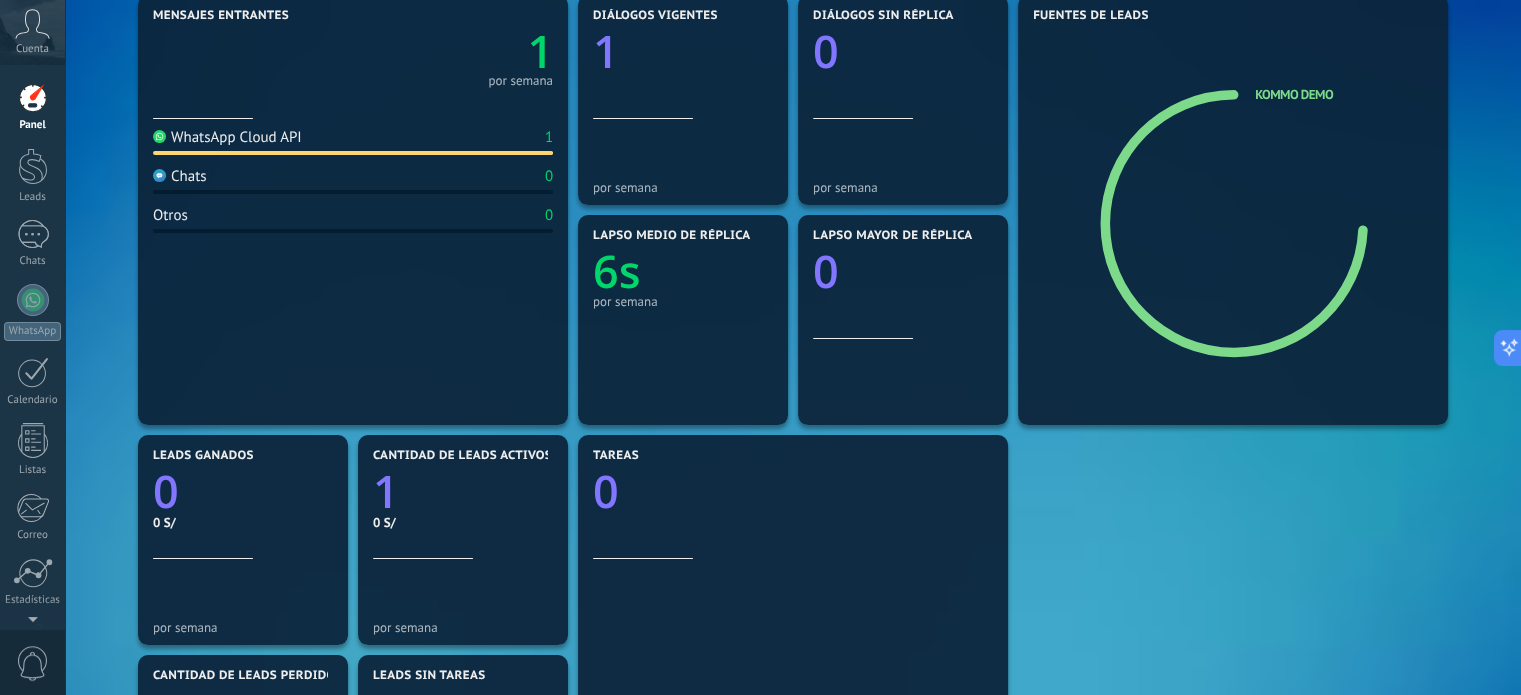 scroll, scrollTop: 308, scrollLeft: 0, axis: vertical 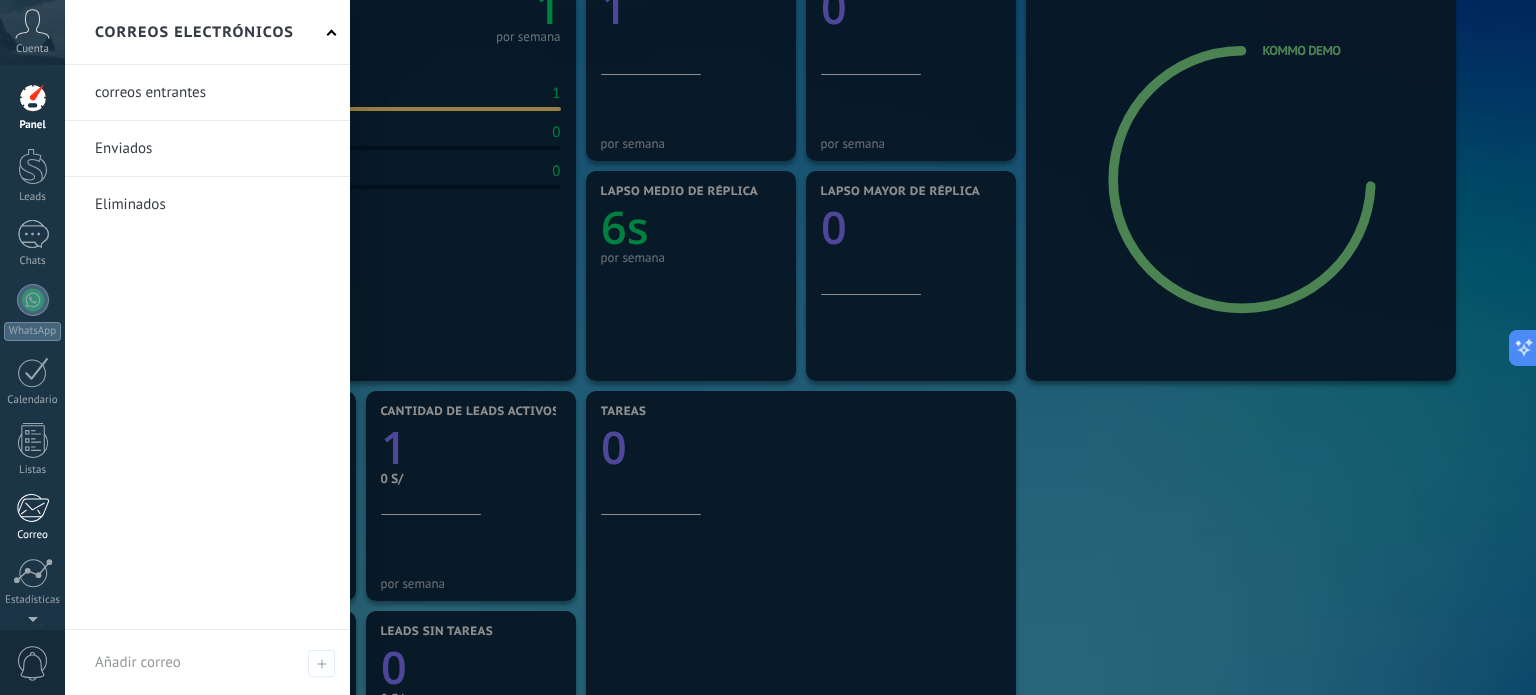 click on "Correo" at bounding box center [32, 517] 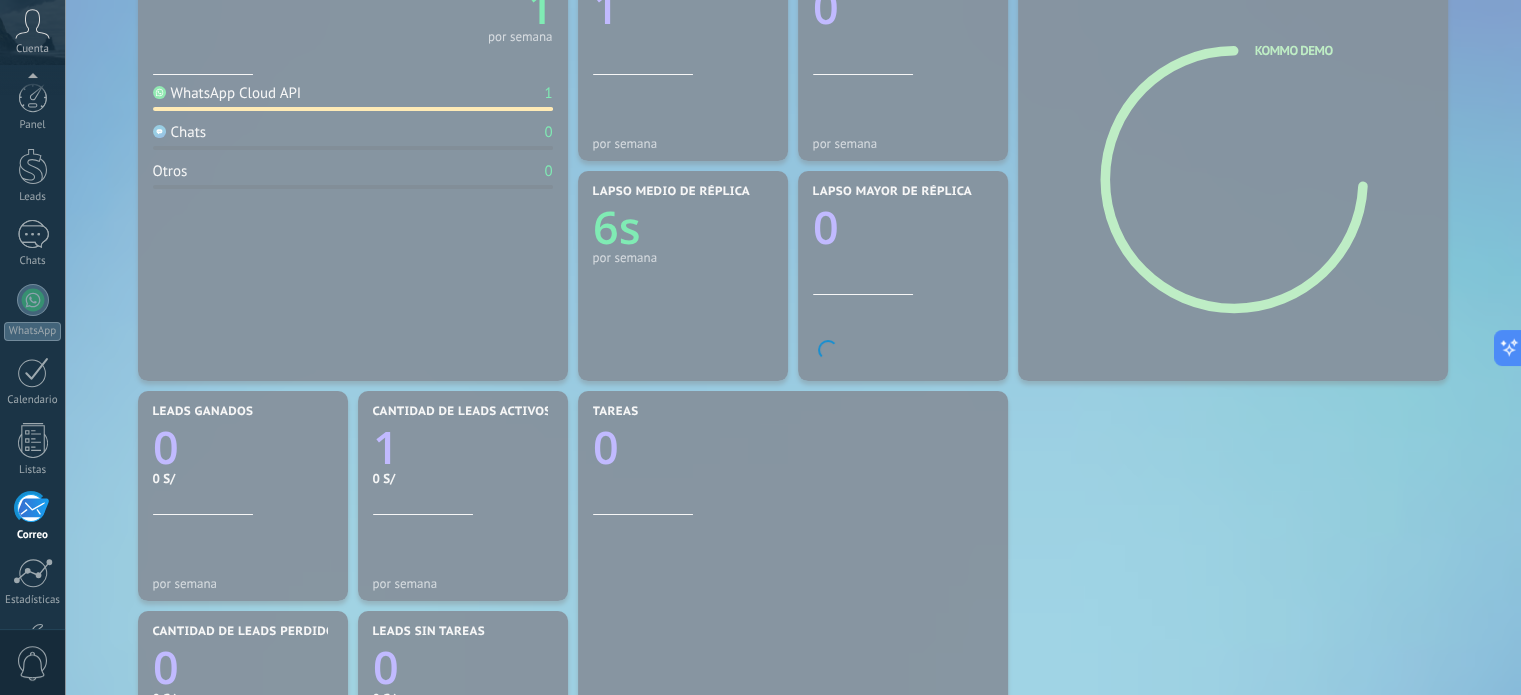scroll, scrollTop: 136, scrollLeft: 0, axis: vertical 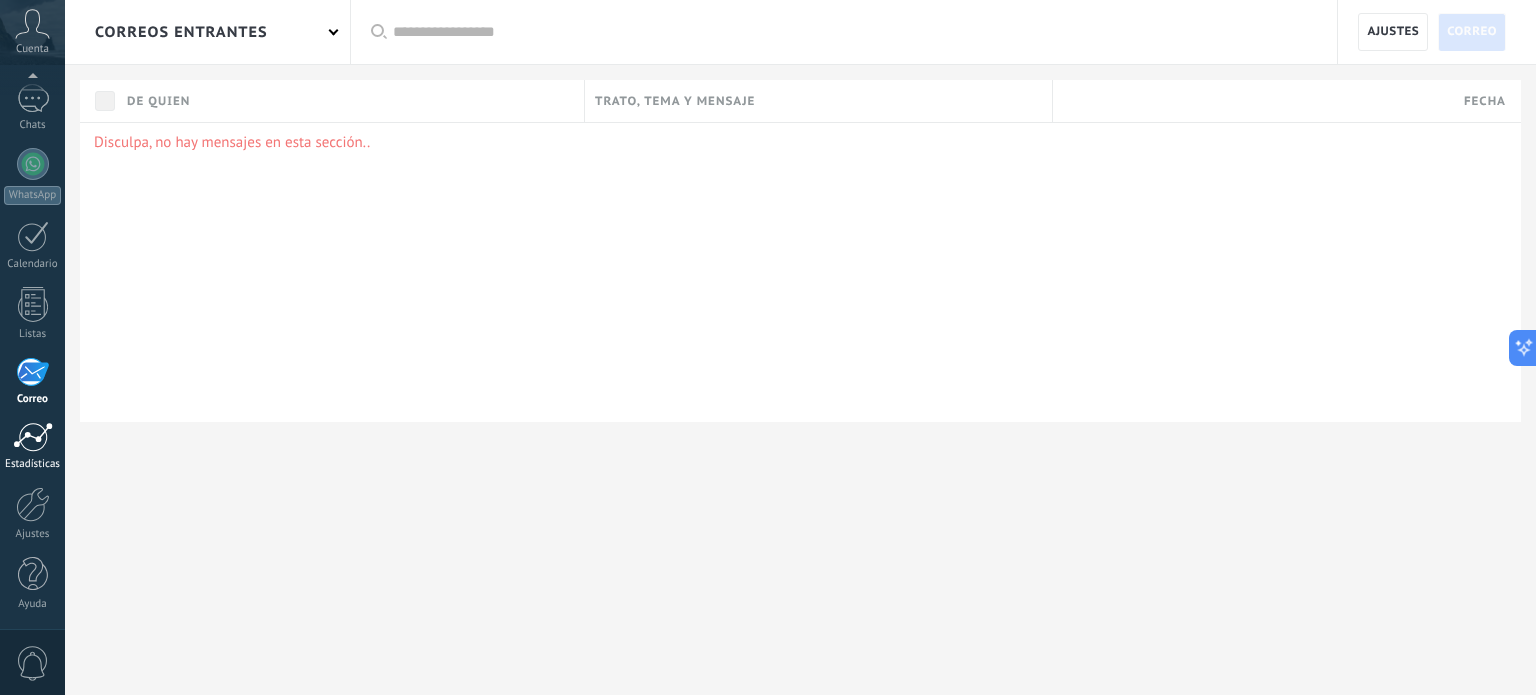 click on "Estadísticas" at bounding box center [33, 464] 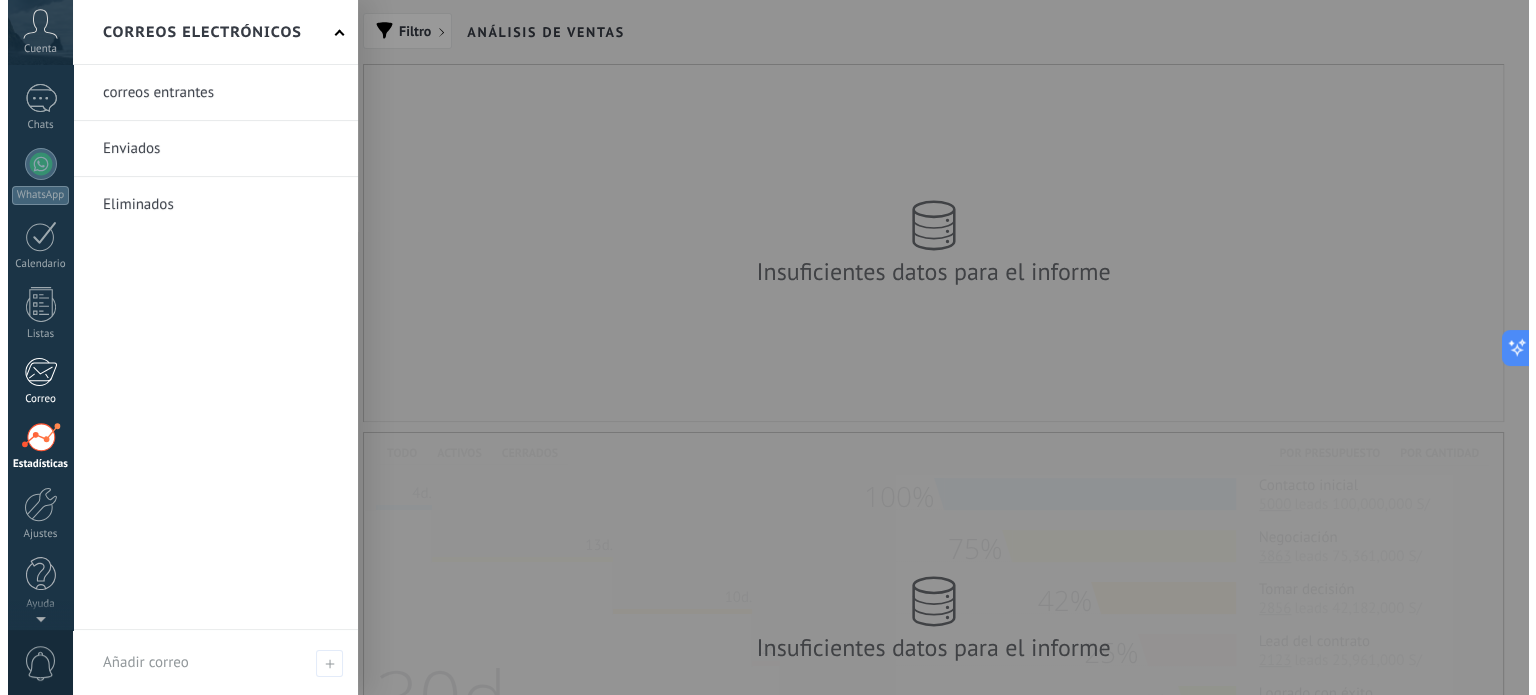 scroll, scrollTop: 0, scrollLeft: 0, axis: both 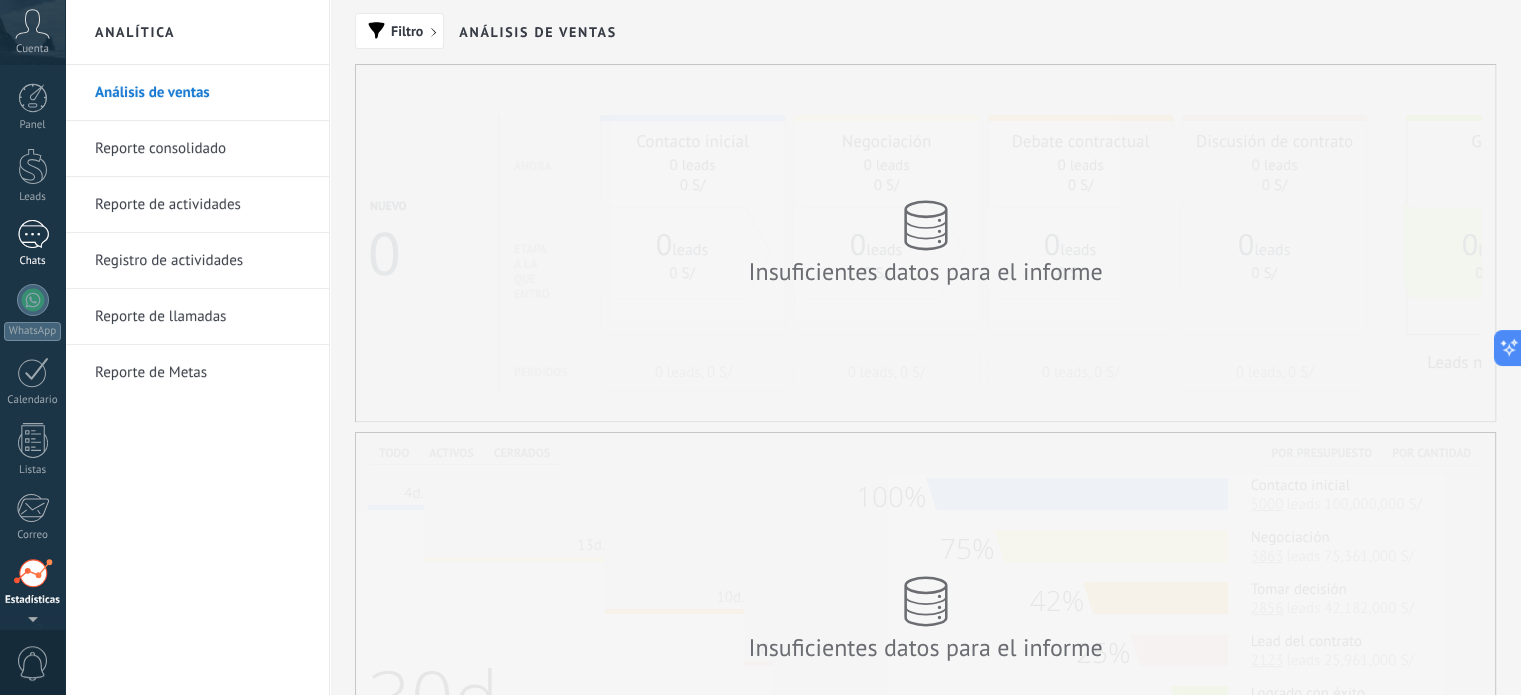 click on "1" at bounding box center [33, 234] 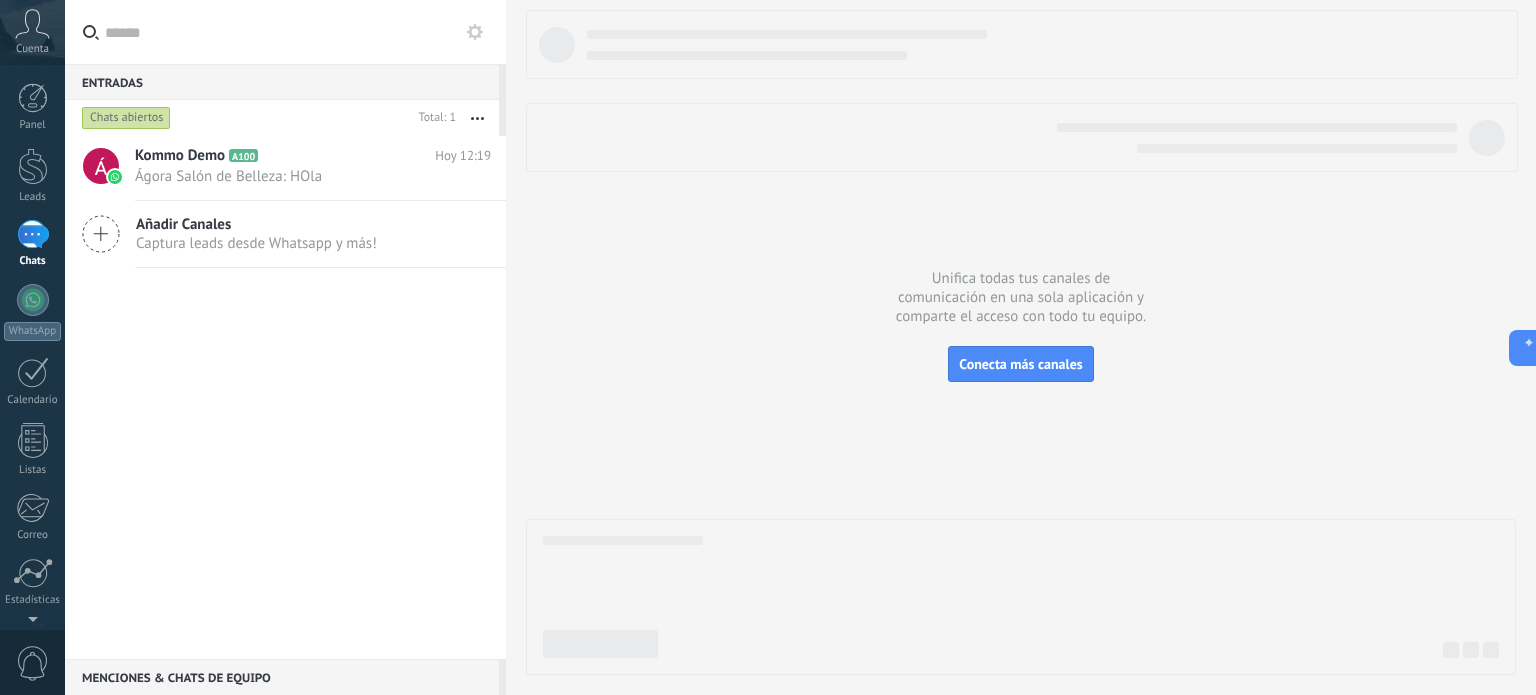 click 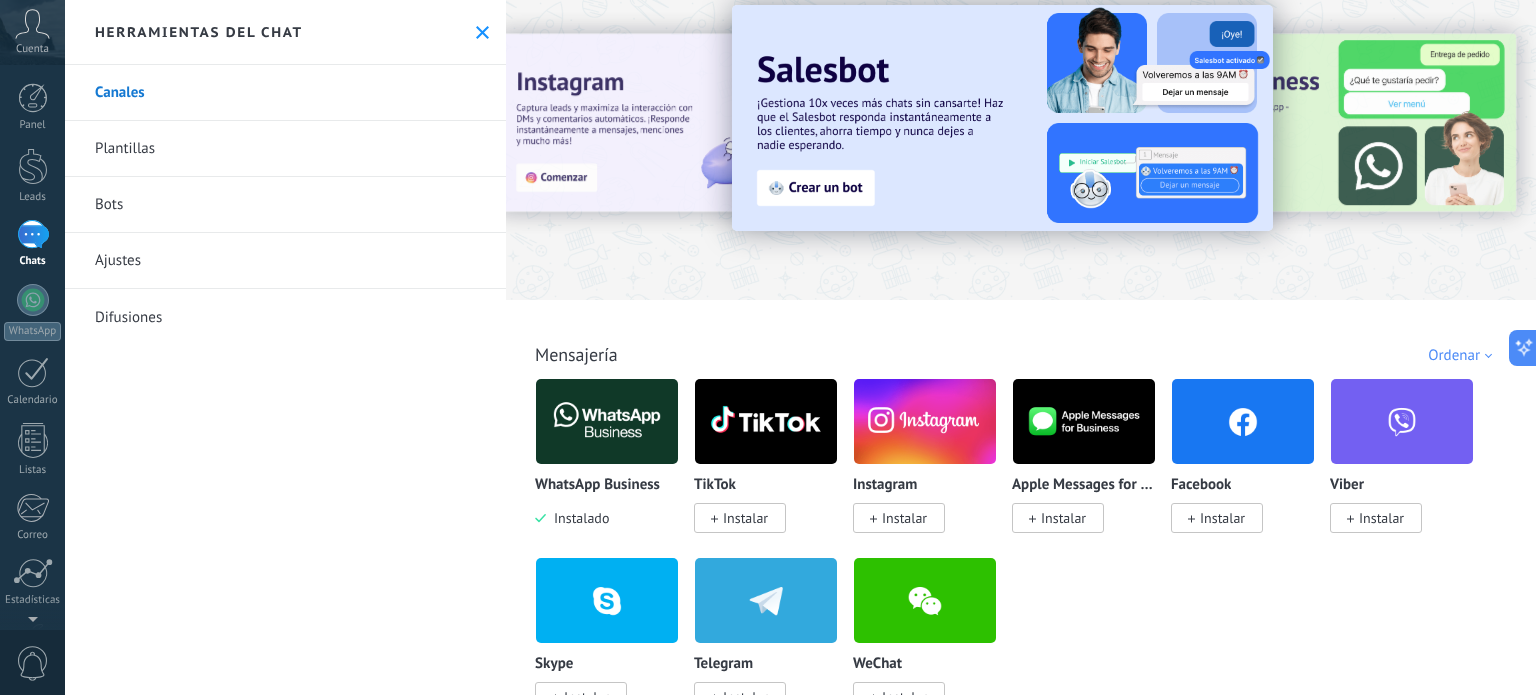 scroll, scrollTop: 0, scrollLeft: 0, axis: both 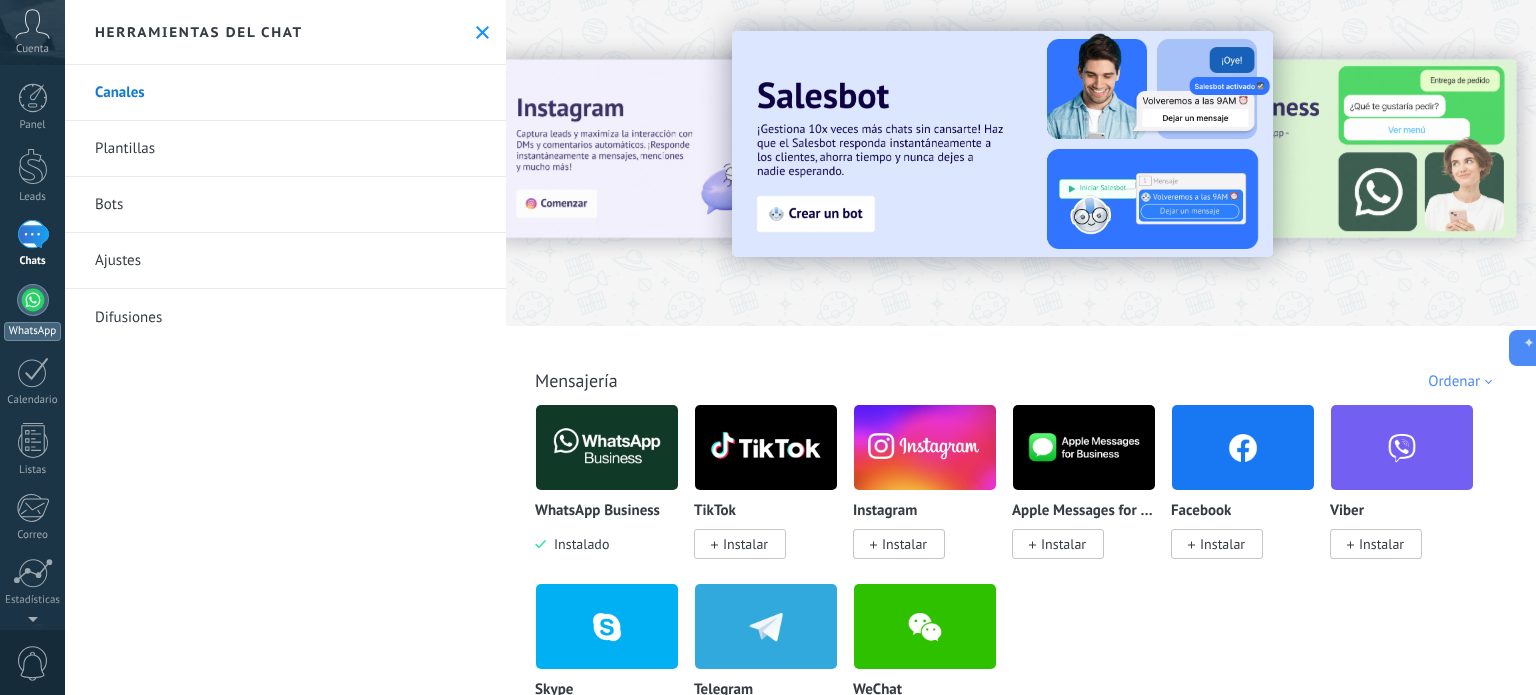 click on "WhatsApp" at bounding box center (32, 331) 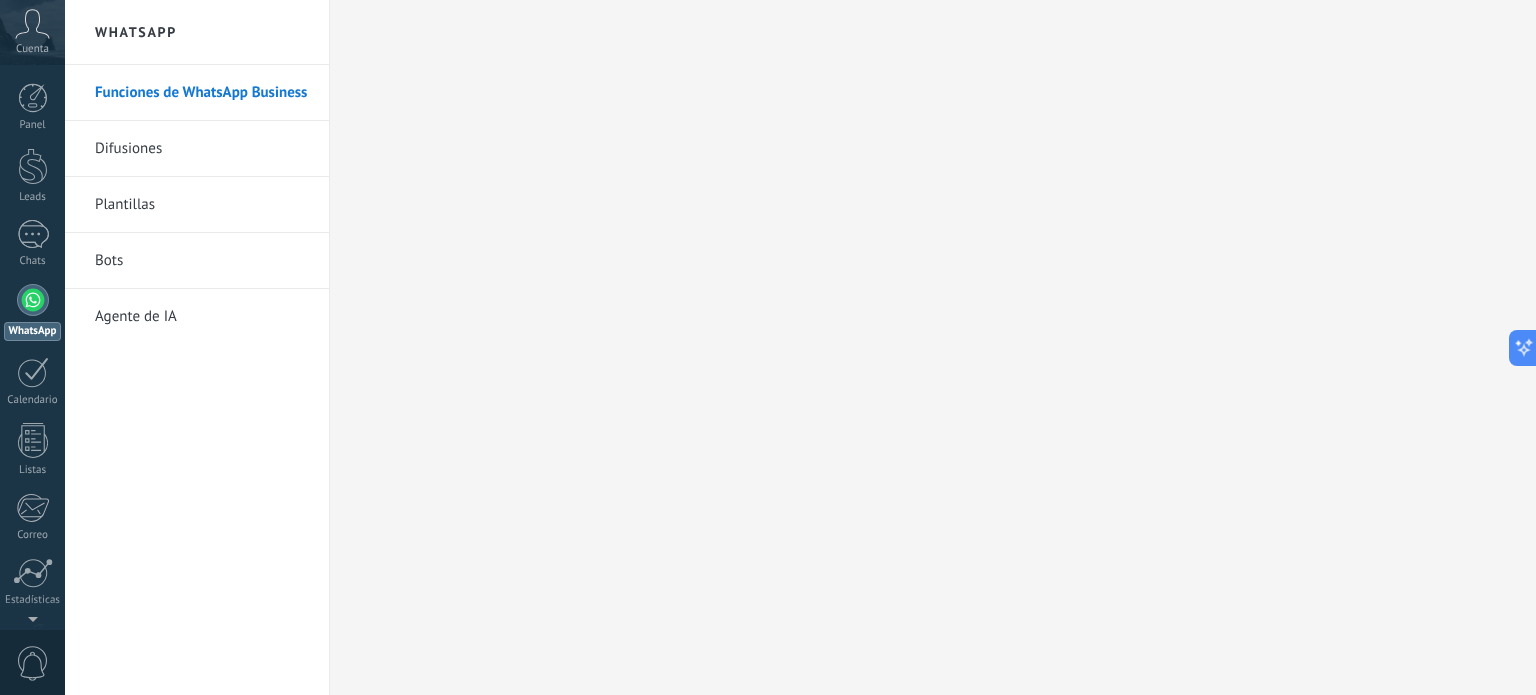 click on "Difusiones" at bounding box center (202, 149) 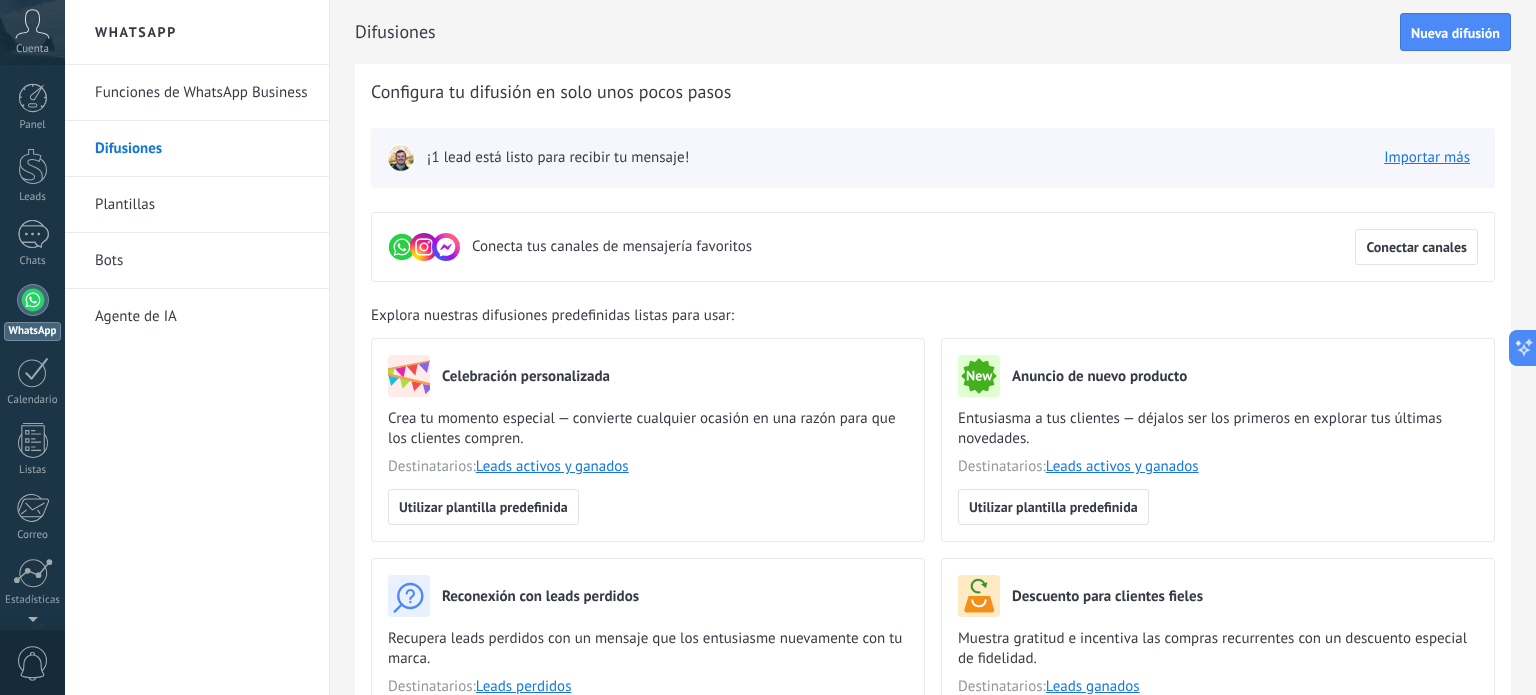 click on "Plantillas" at bounding box center [202, 205] 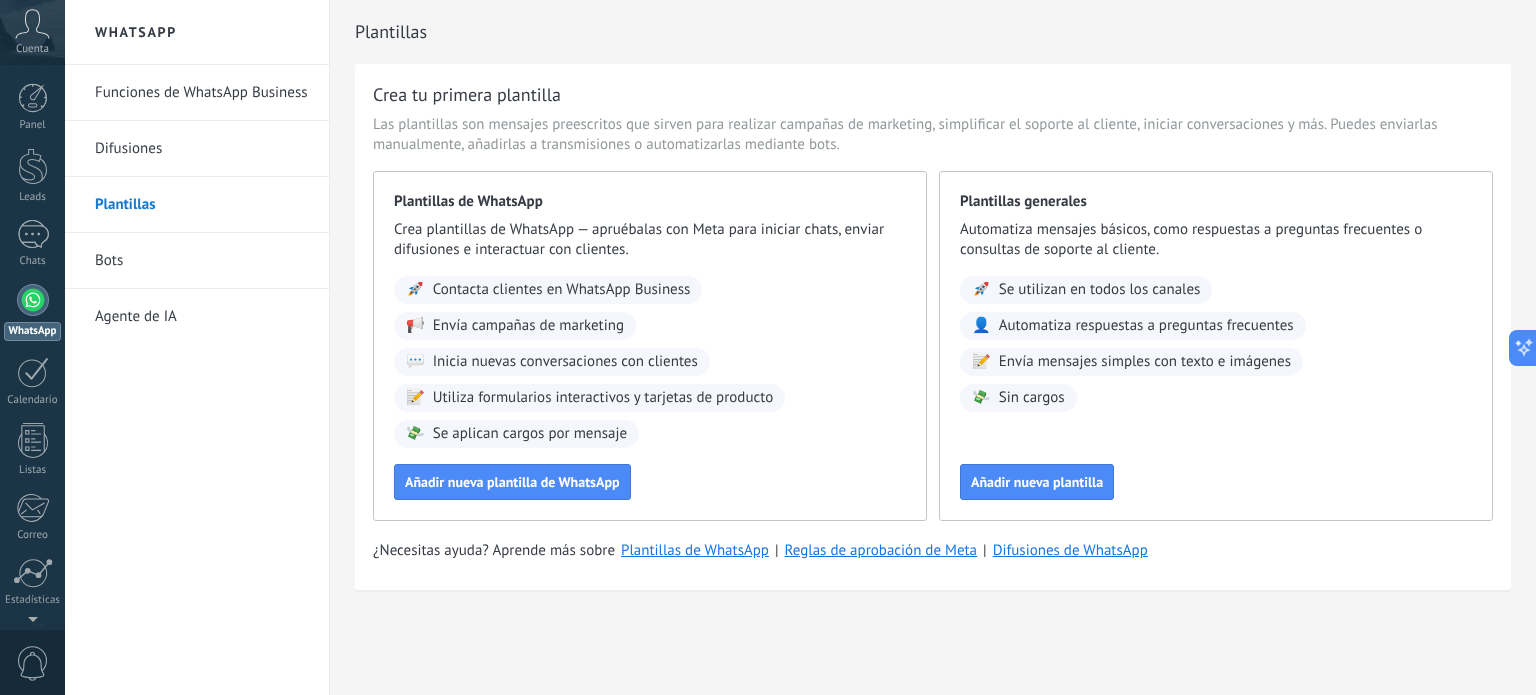 click on "Funciones de WhatsApp Business" at bounding box center (202, 93) 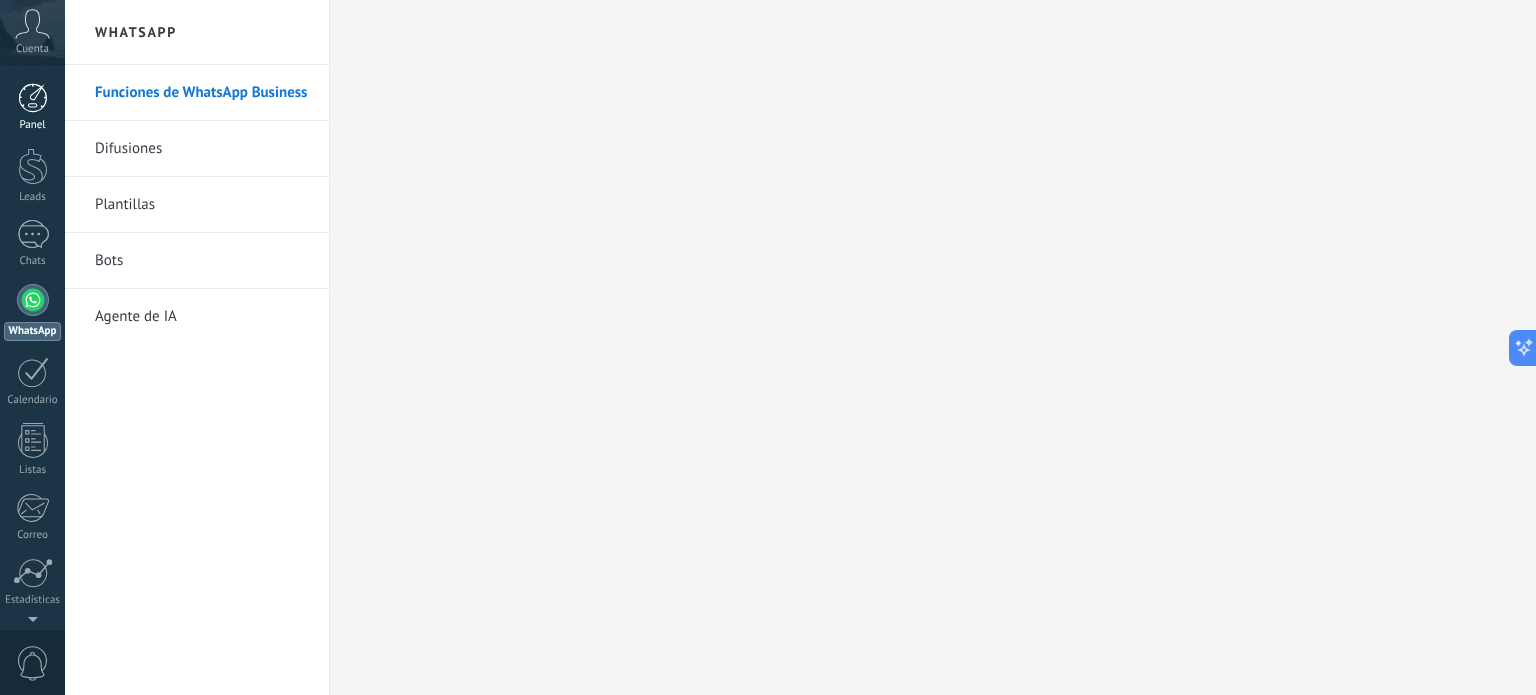 click at bounding box center [33, 98] 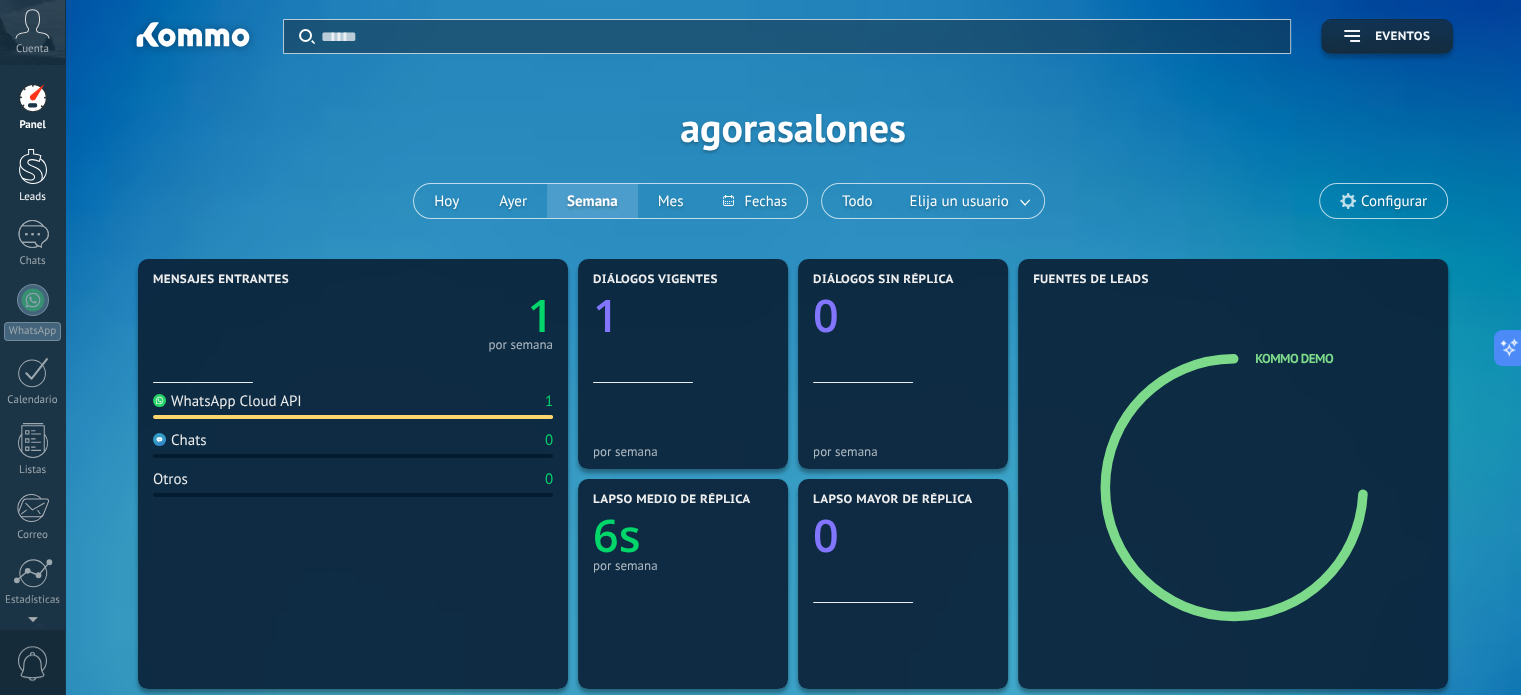 click at bounding box center (33, 166) 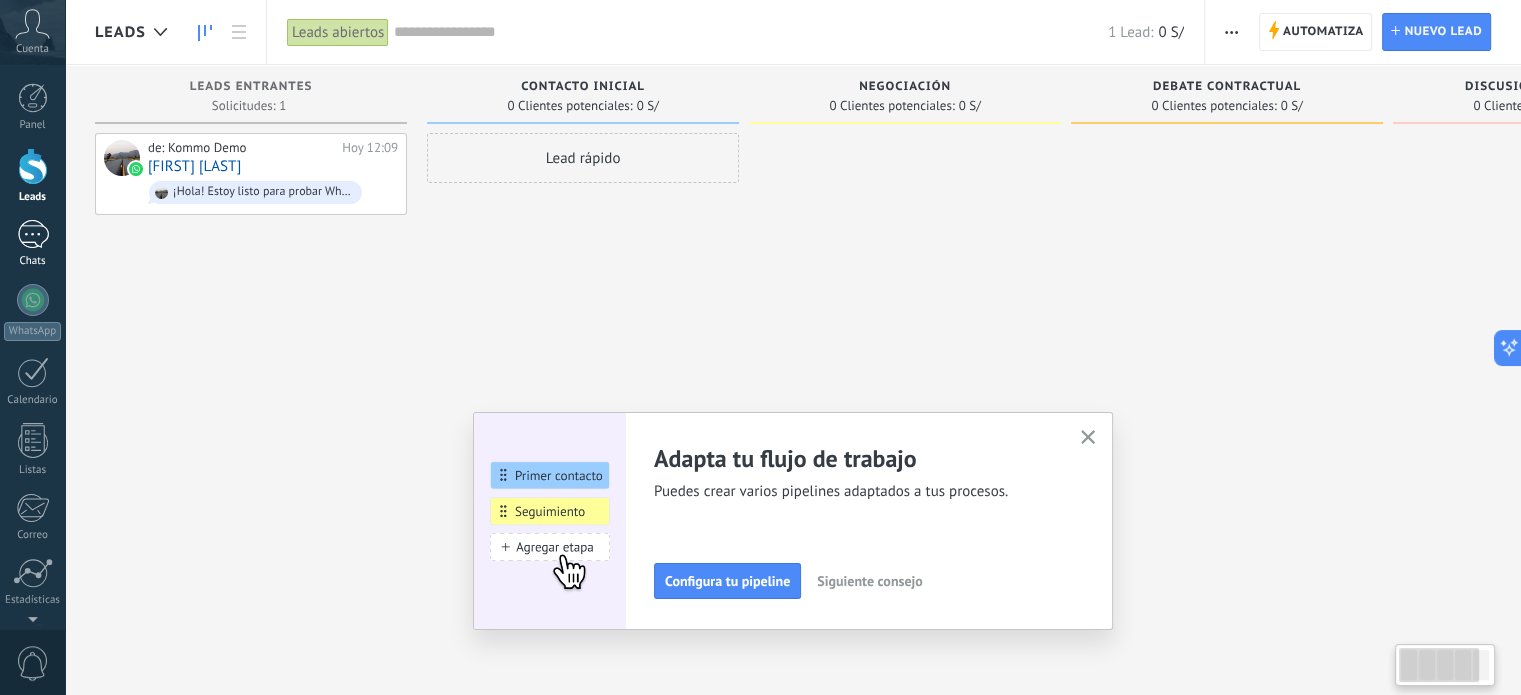 click on "1" at bounding box center [33, 234] 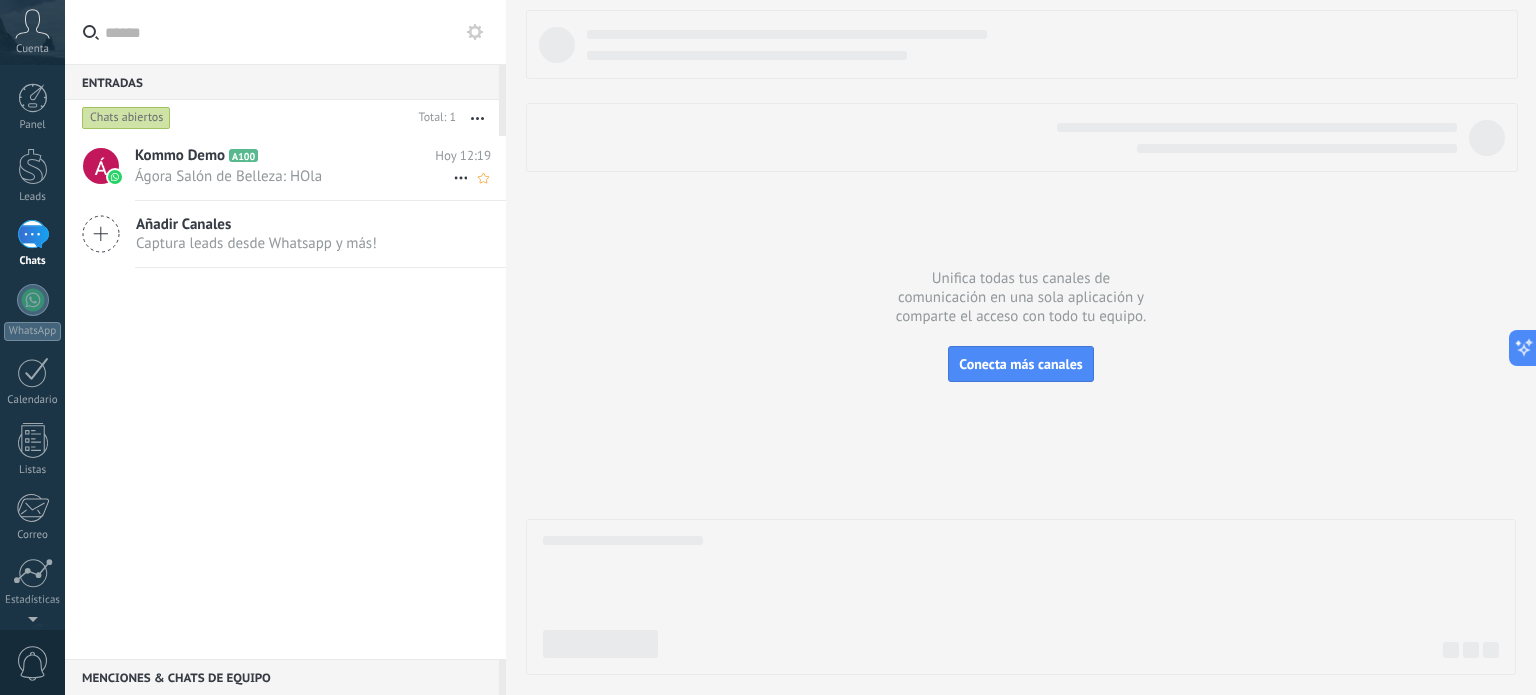 click on "Kommo Demo
A100
Hoy 12:19
Ágora Salón de Belleza: HOla" at bounding box center (320, 167) 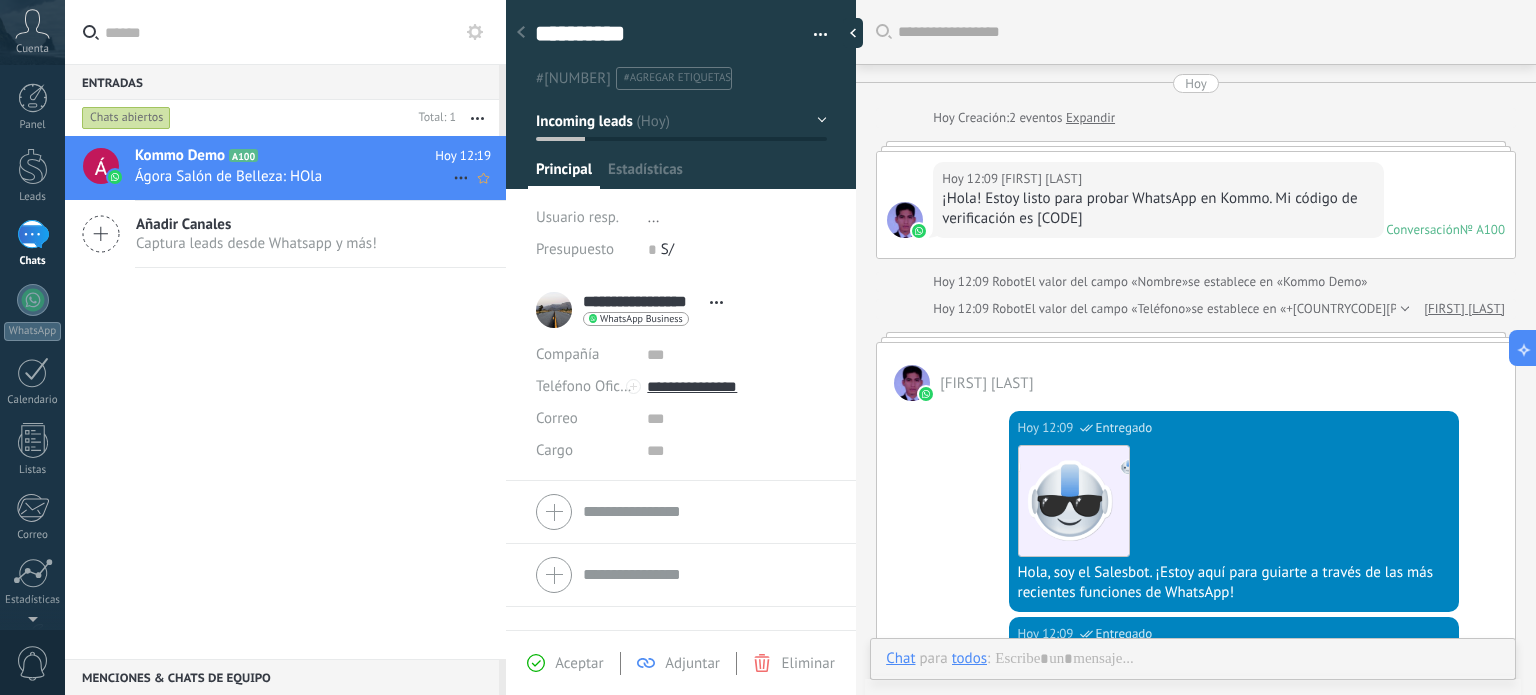 scroll, scrollTop: 29, scrollLeft: 0, axis: vertical 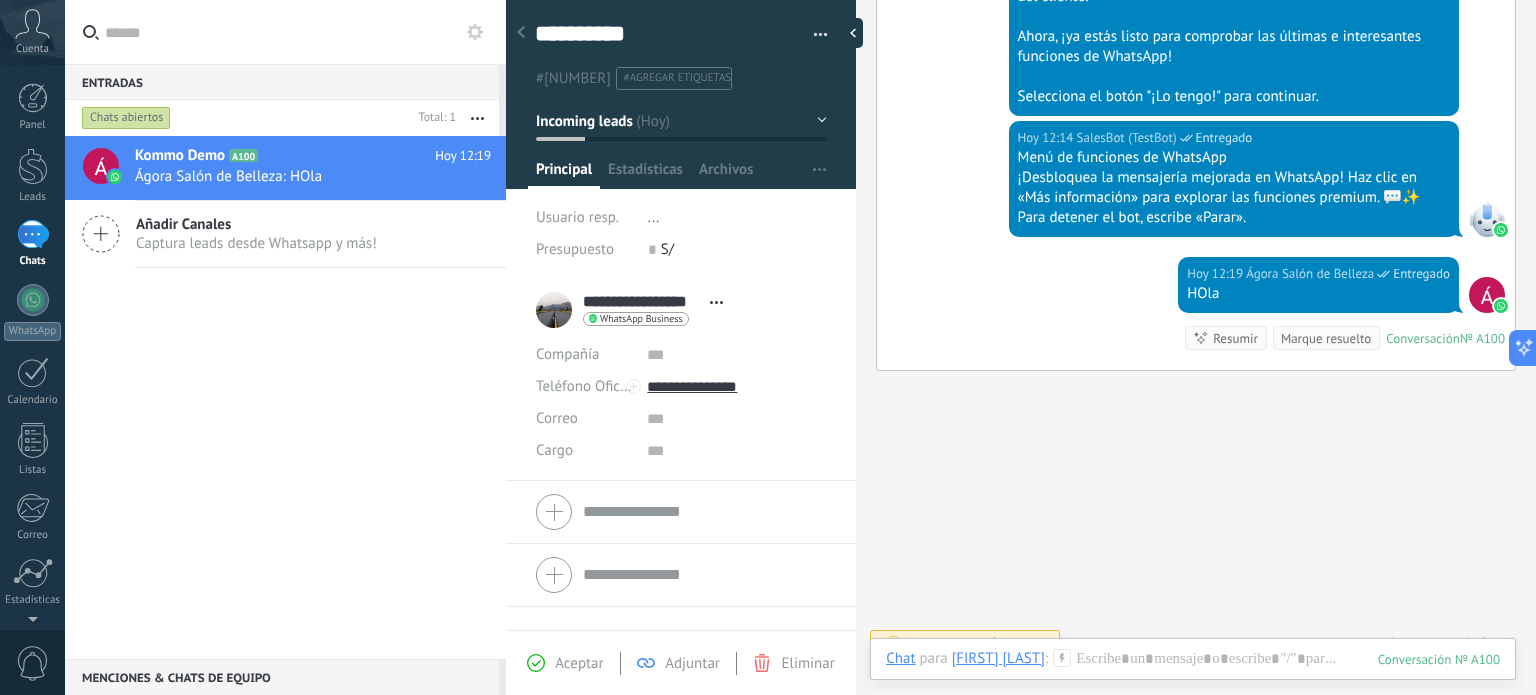 click on "Aceptar" at bounding box center [579, 663] 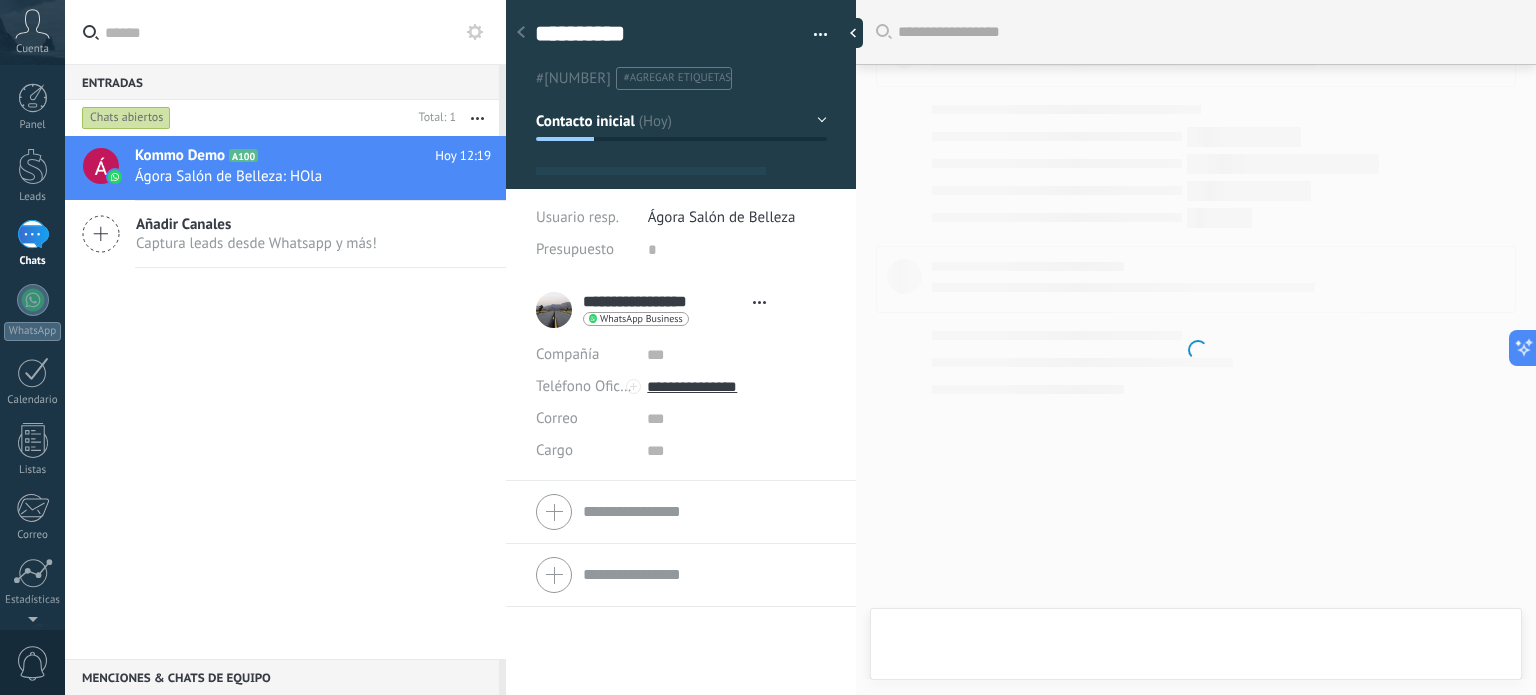 type on "**********" 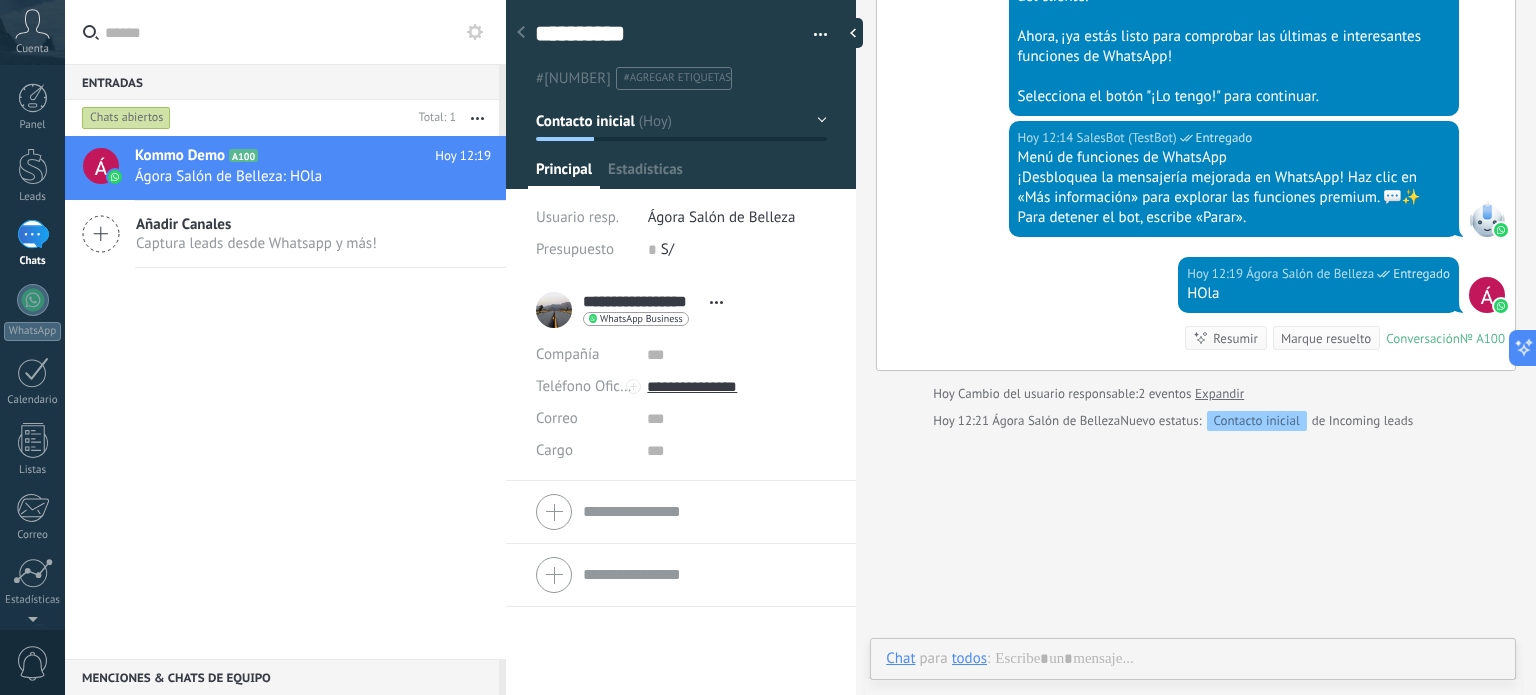 scroll, scrollTop: 29, scrollLeft: 0, axis: vertical 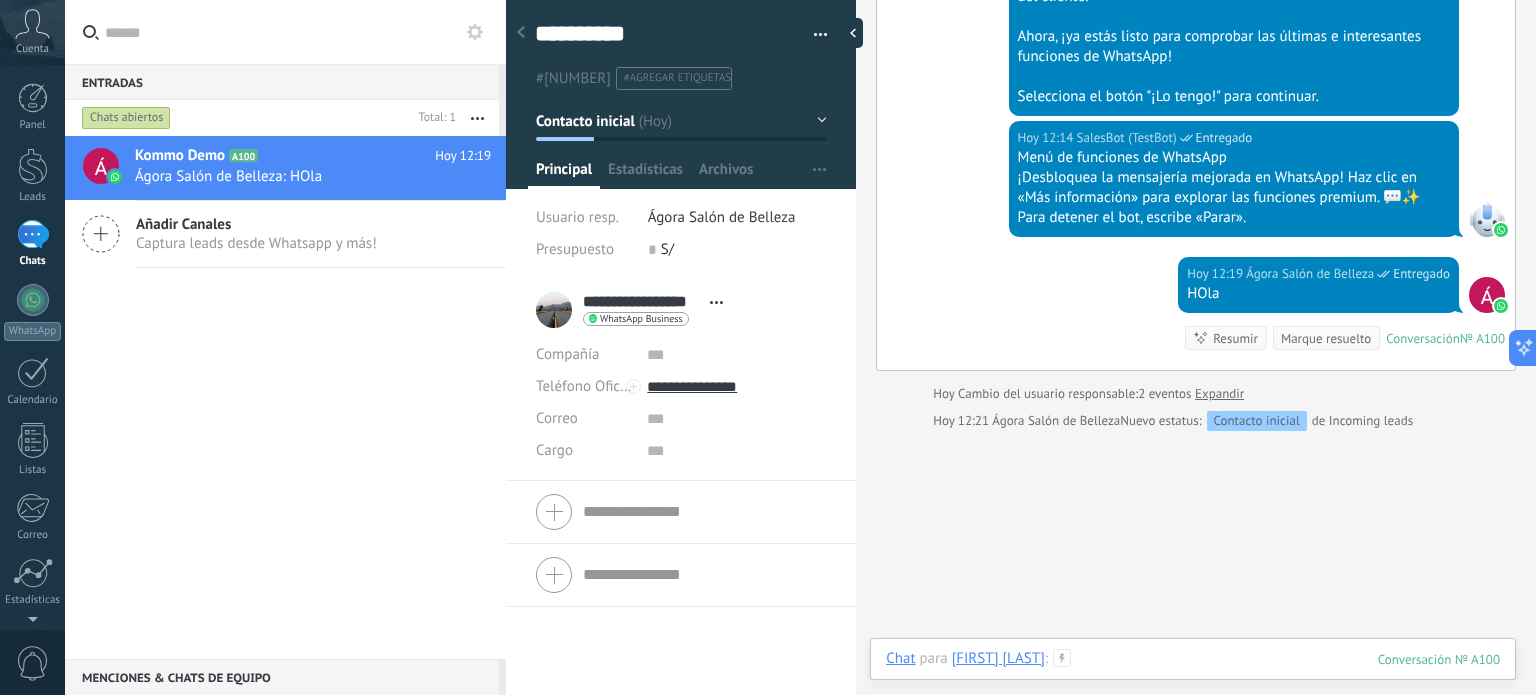 click at bounding box center (1193, 679) 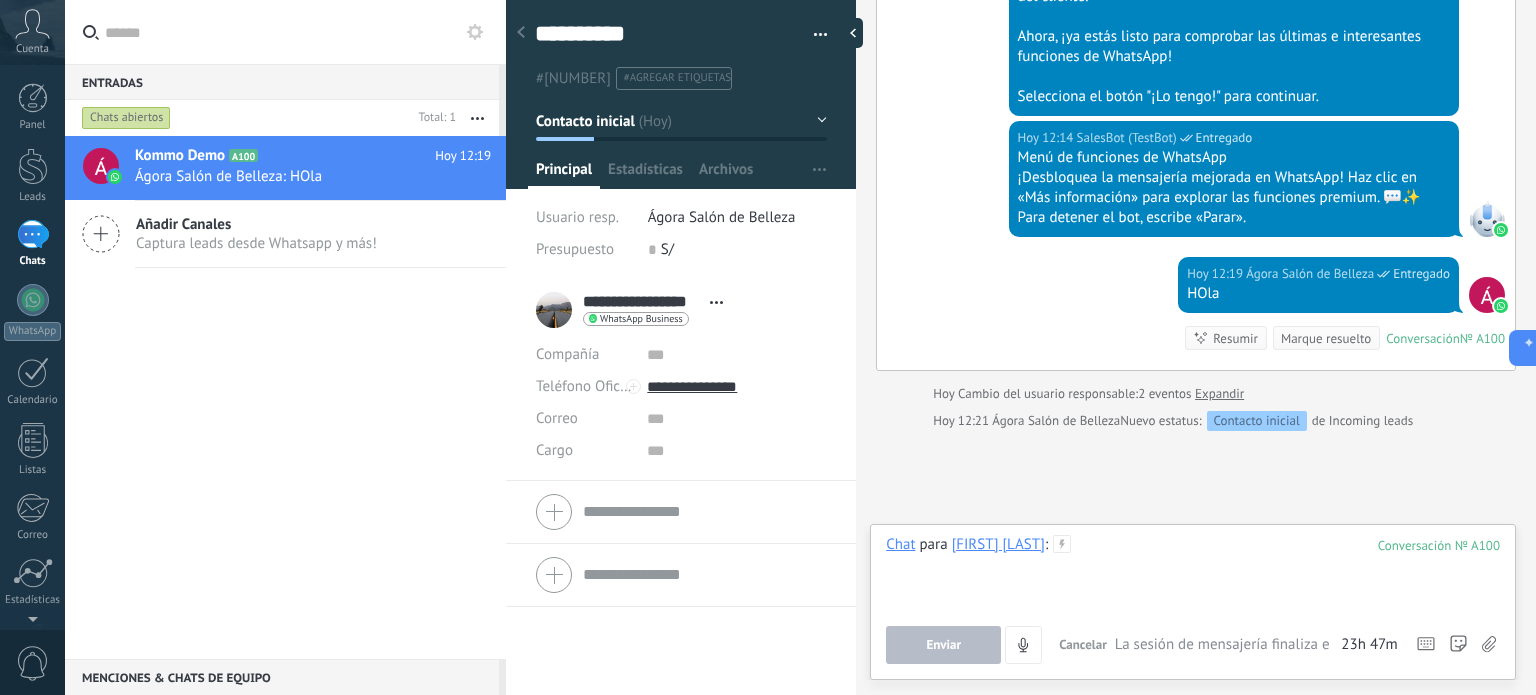 type 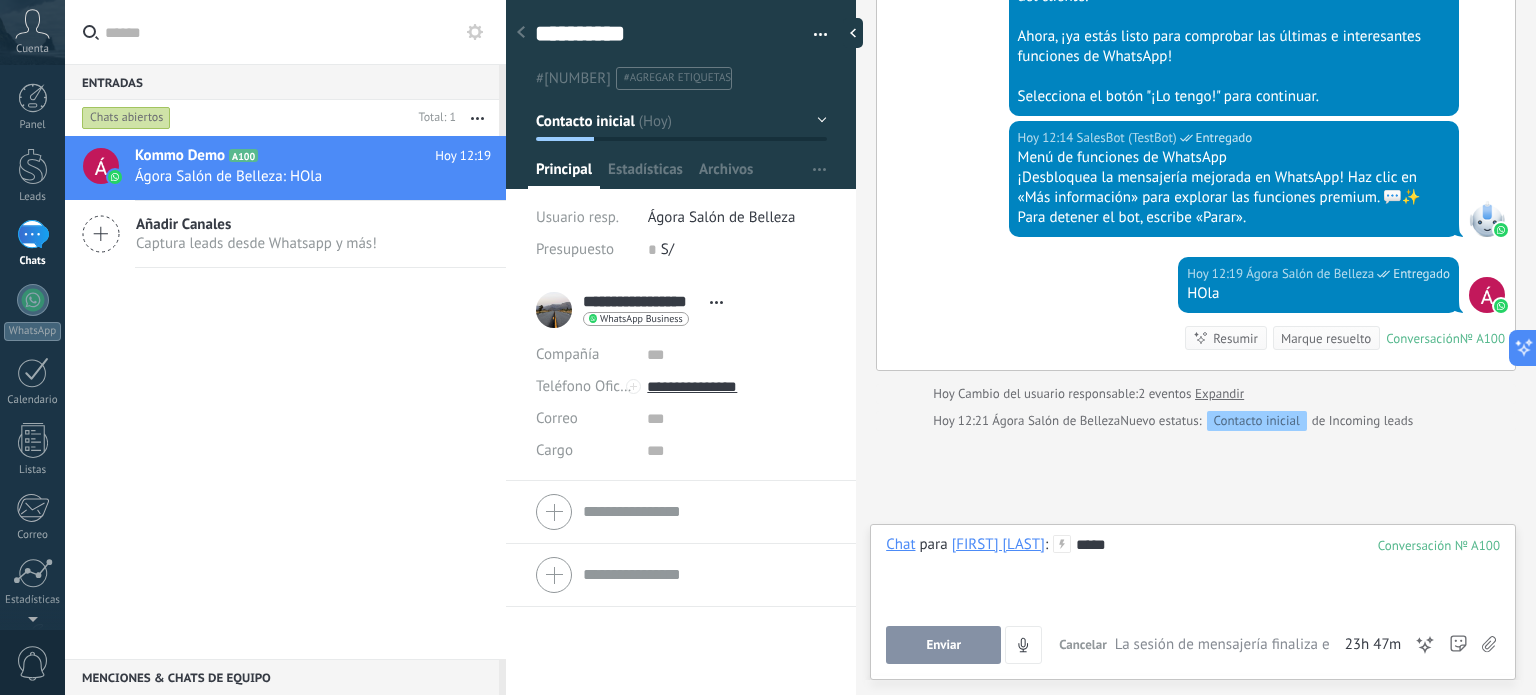 click on "****" at bounding box center (1193, 573) 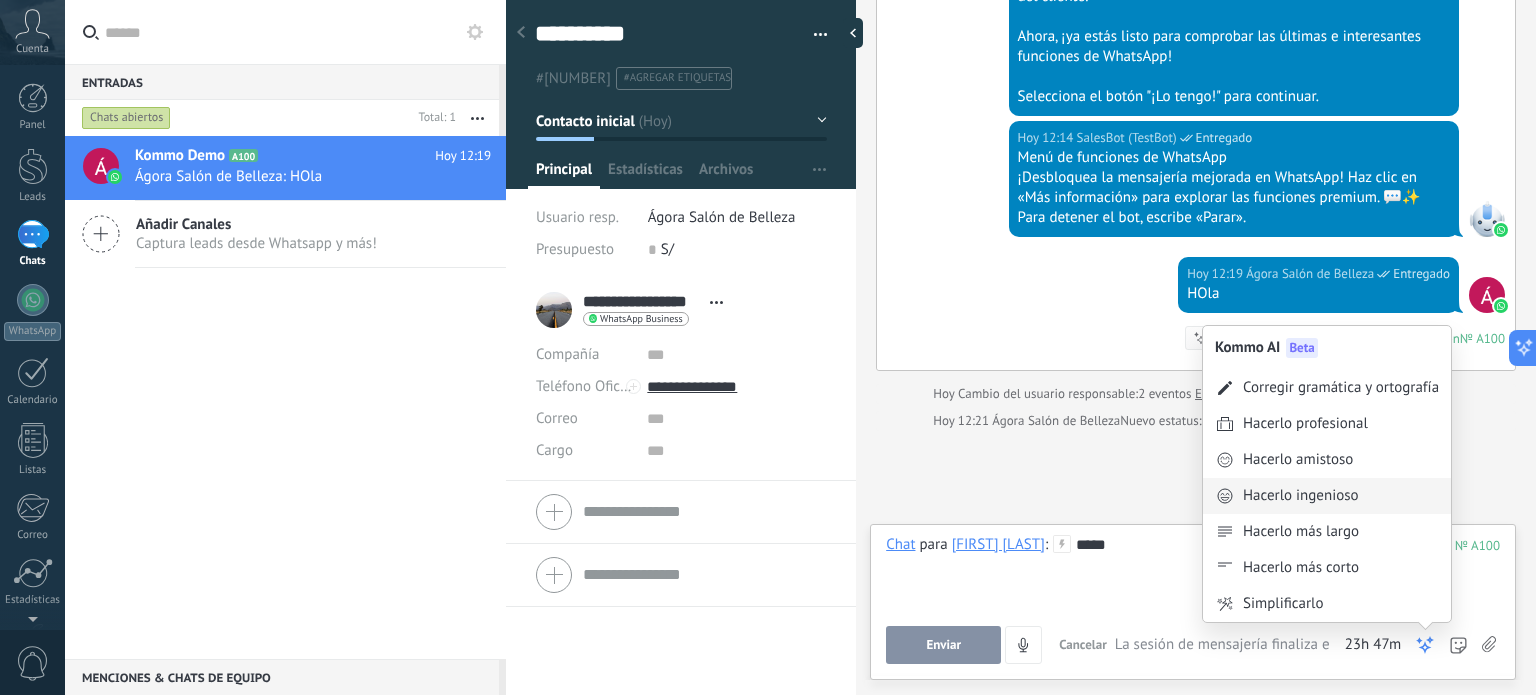 click on "Hacerlo ingenioso" at bounding box center (1301, 496) 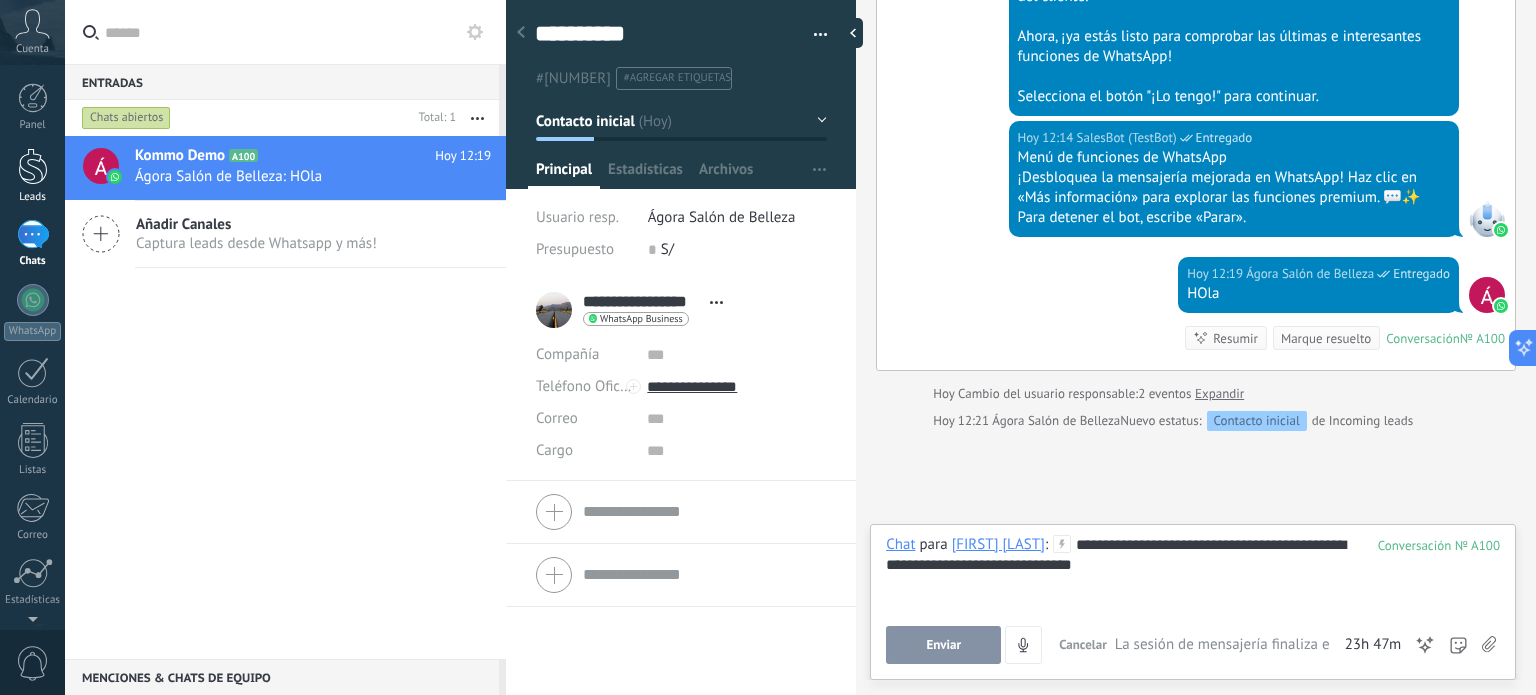 click on "Leads" at bounding box center (33, 197) 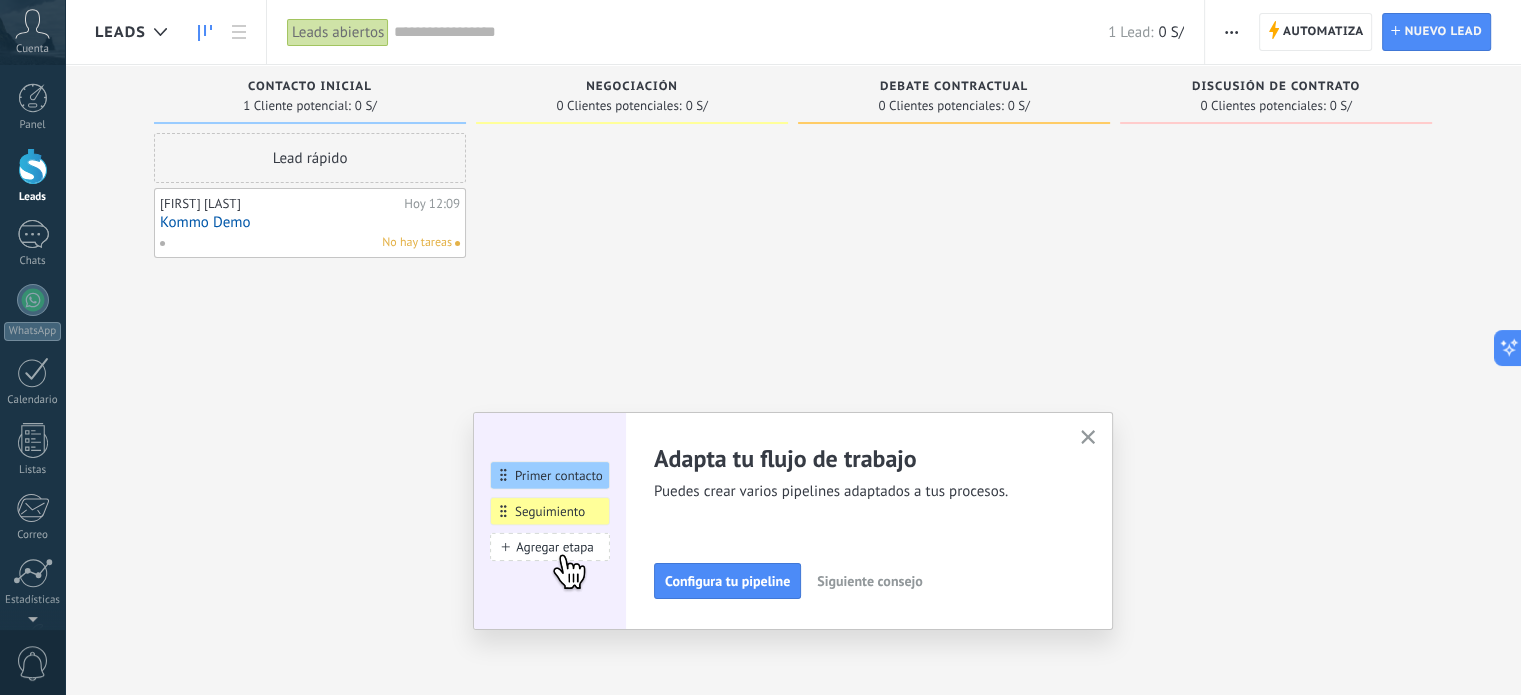 drag, startPoint x: 256, startPoint y: 185, endPoint x: 348, endPoint y: 219, distance: 98.0816 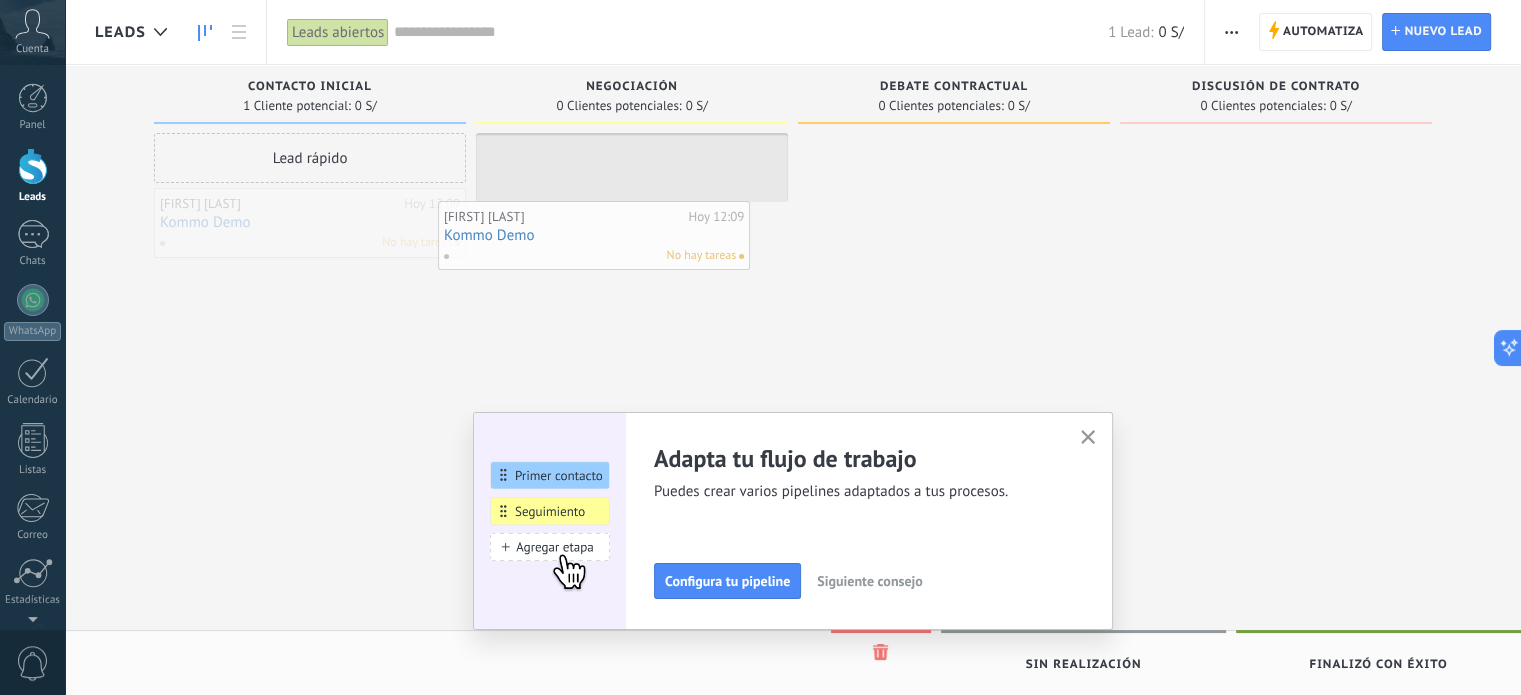 drag, startPoint x: 348, startPoint y: 219, endPoint x: 388, endPoint y: 197, distance: 45.65085 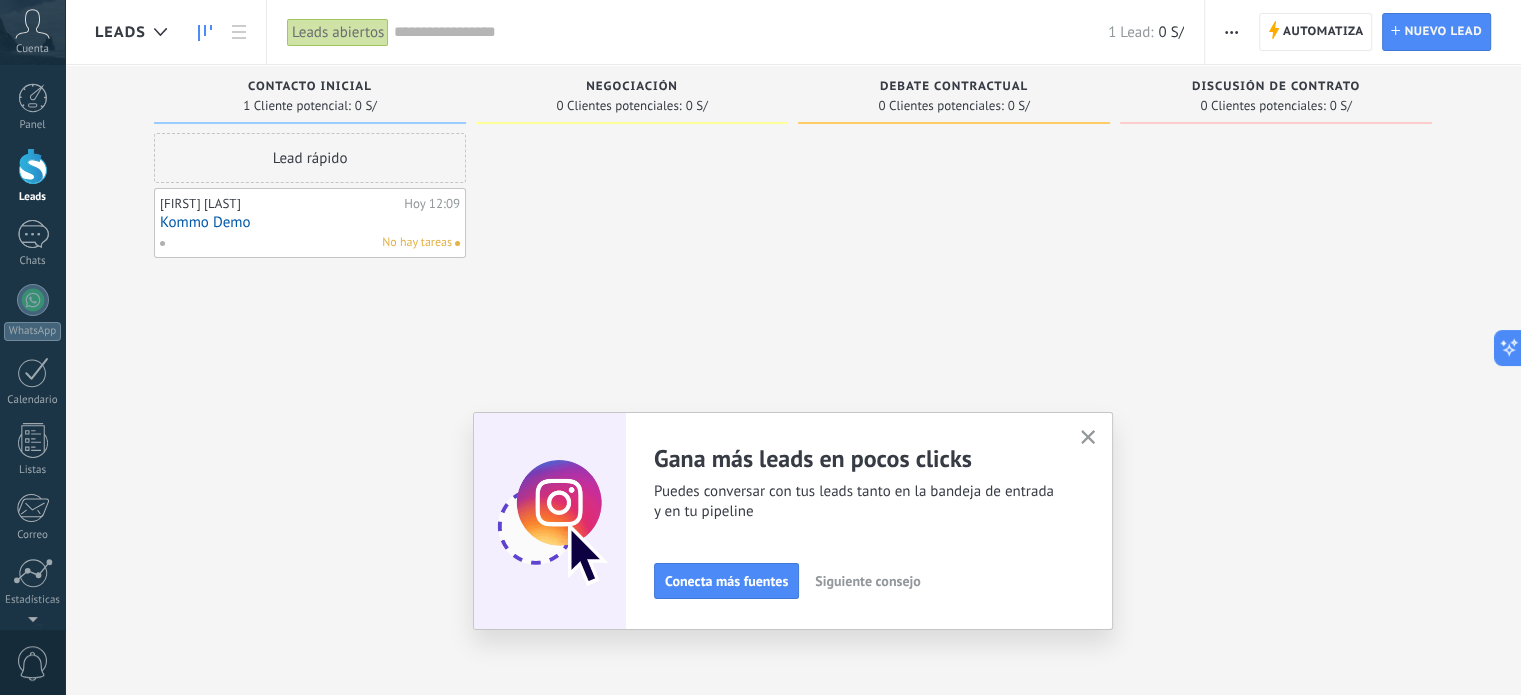 click at bounding box center (1088, 438) 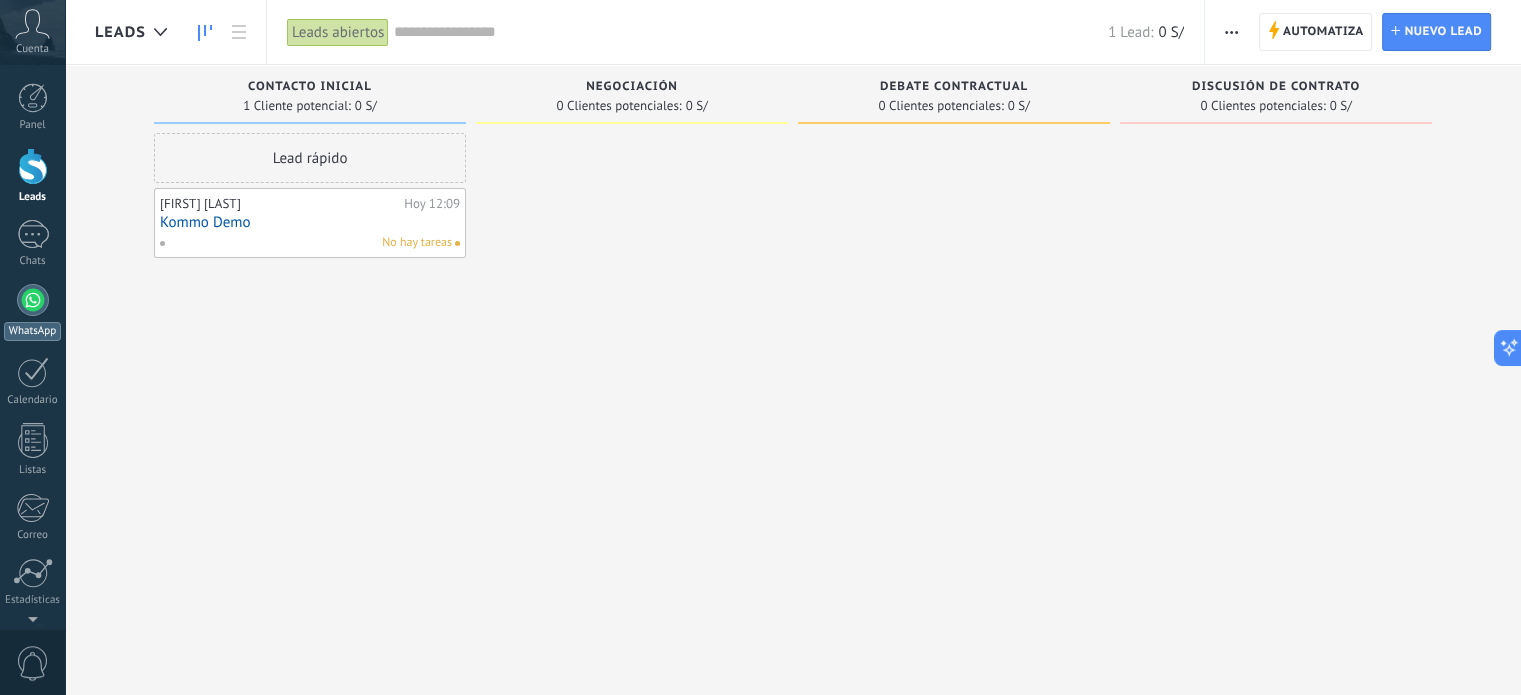 click on "WhatsApp" at bounding box center (32, 312) 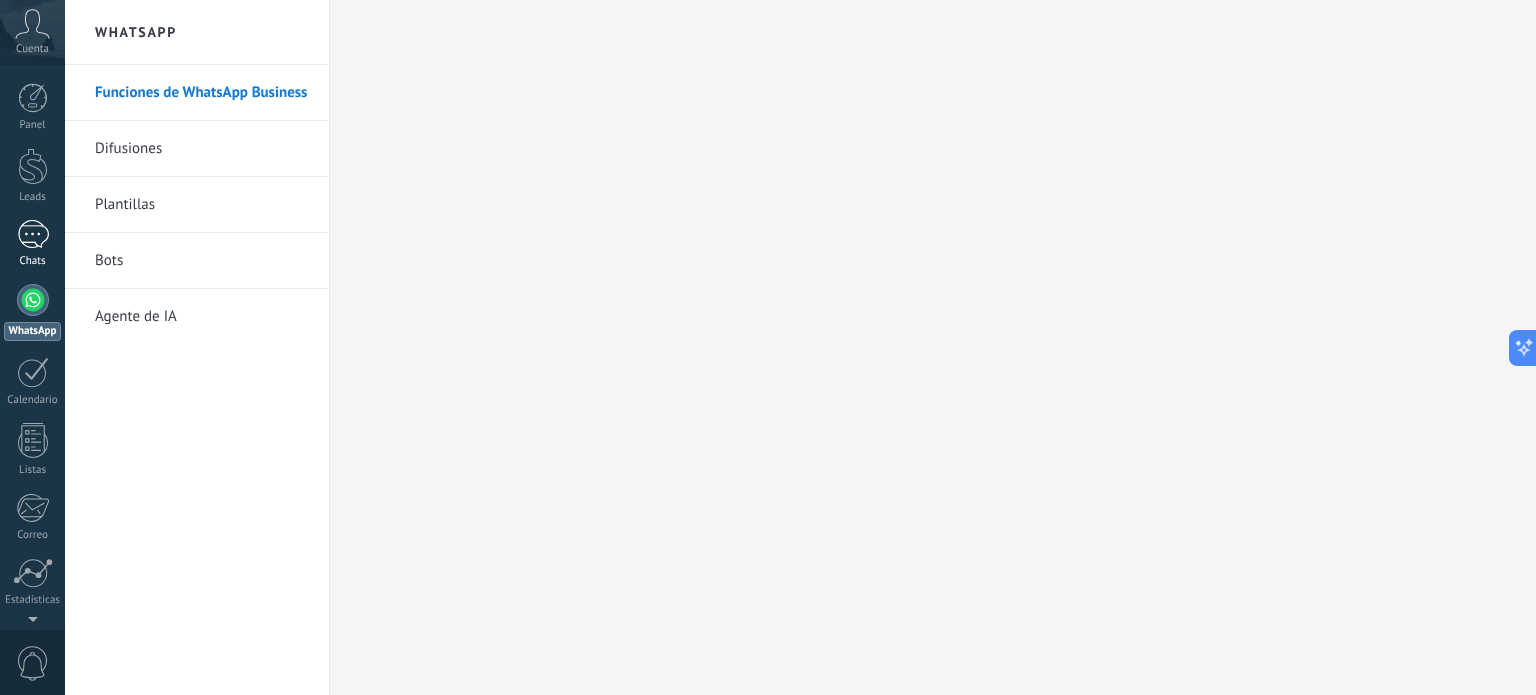 click on "1" at bounding box center (33, 234) 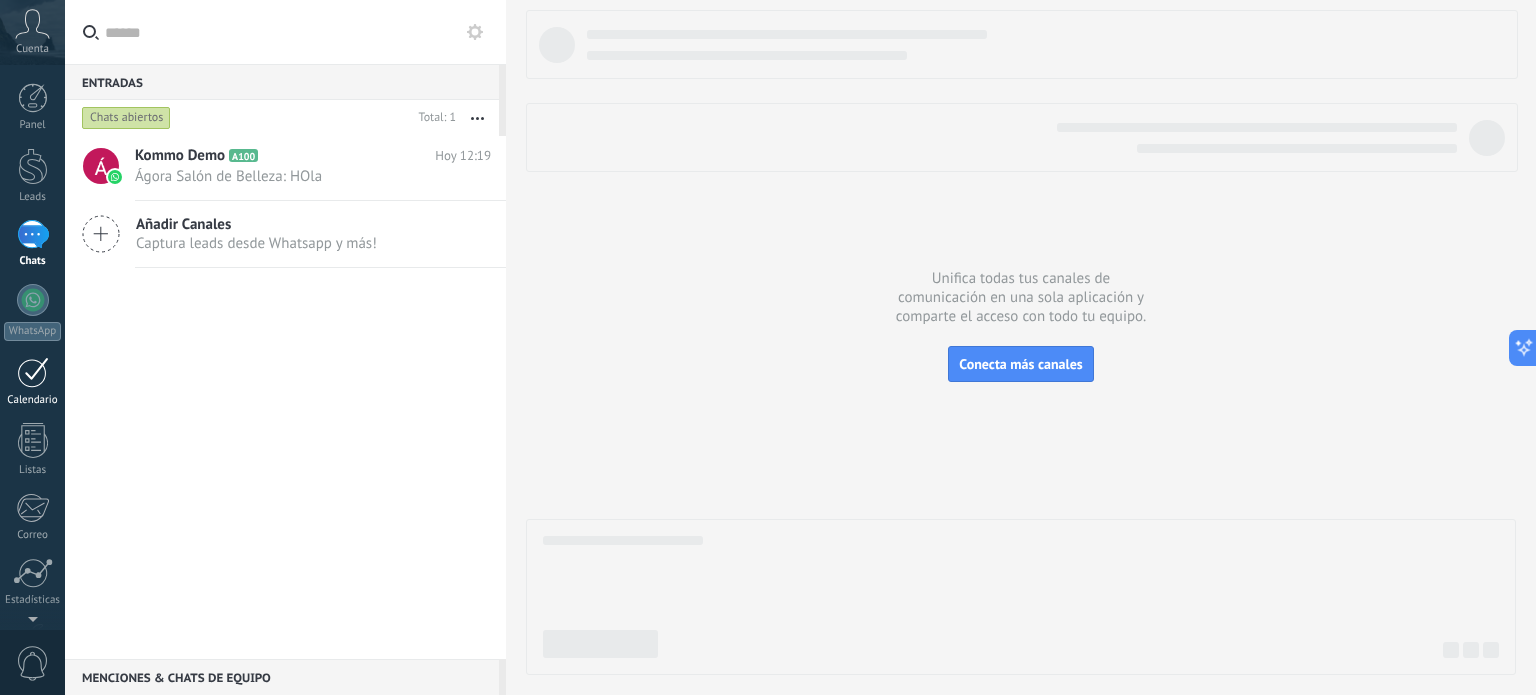 click at bounding box center [33, 372] 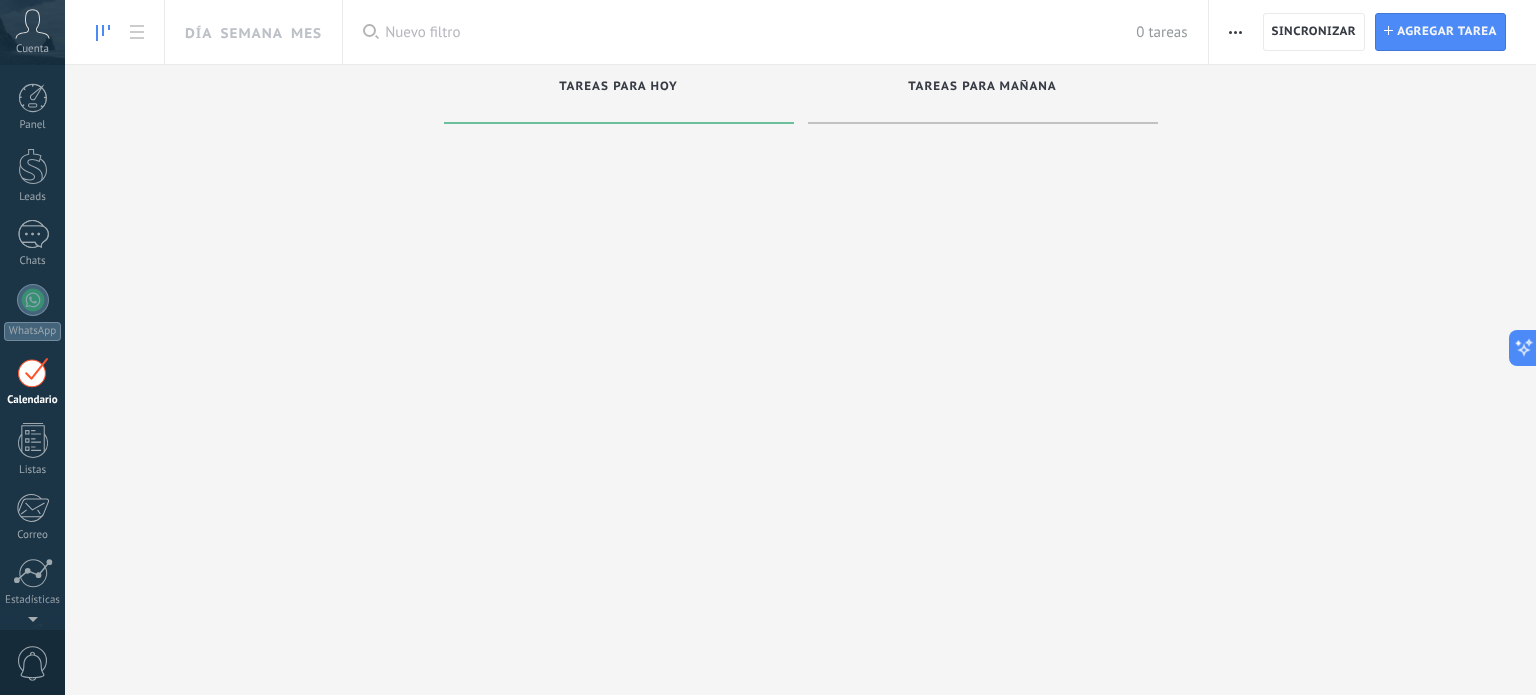 click at bounding box center [33, 372] 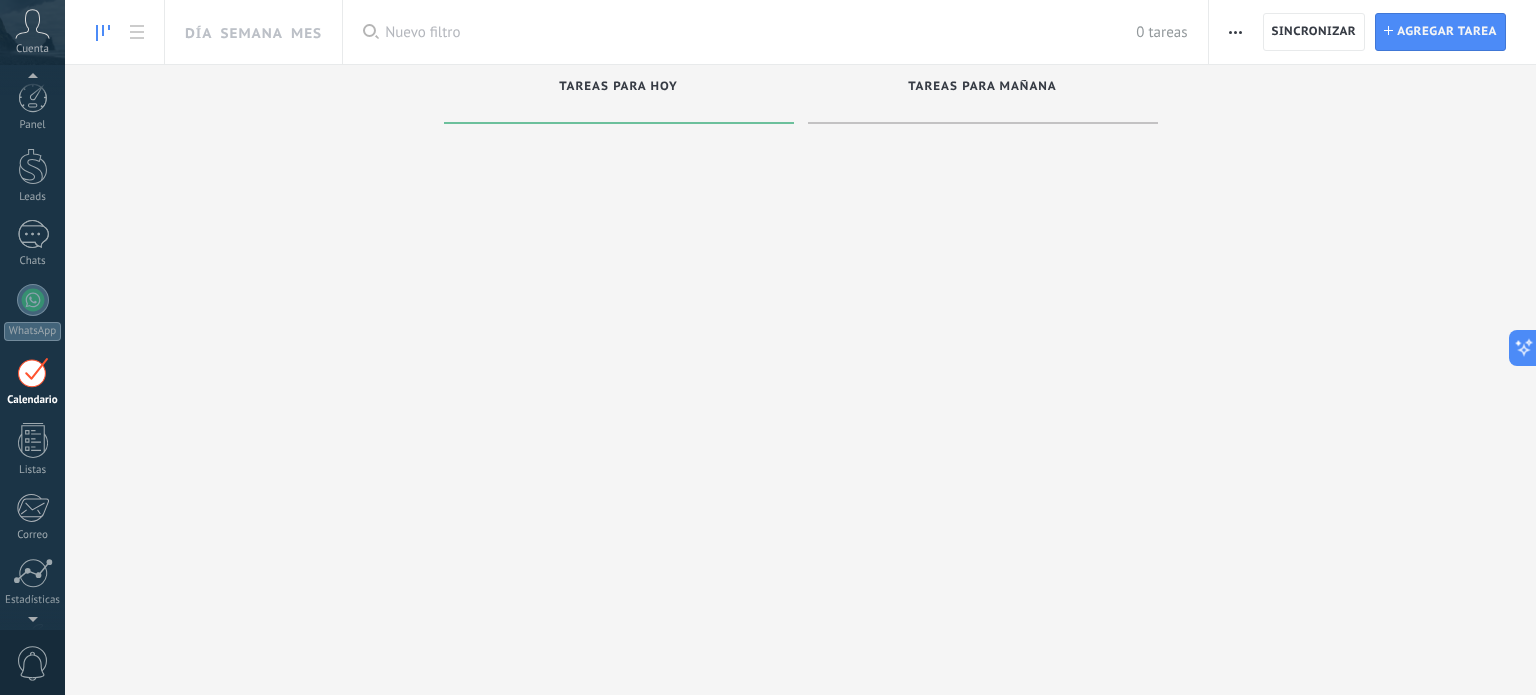 scroll, scrollTop: 56, scrollLeft: 0, axis: vertical 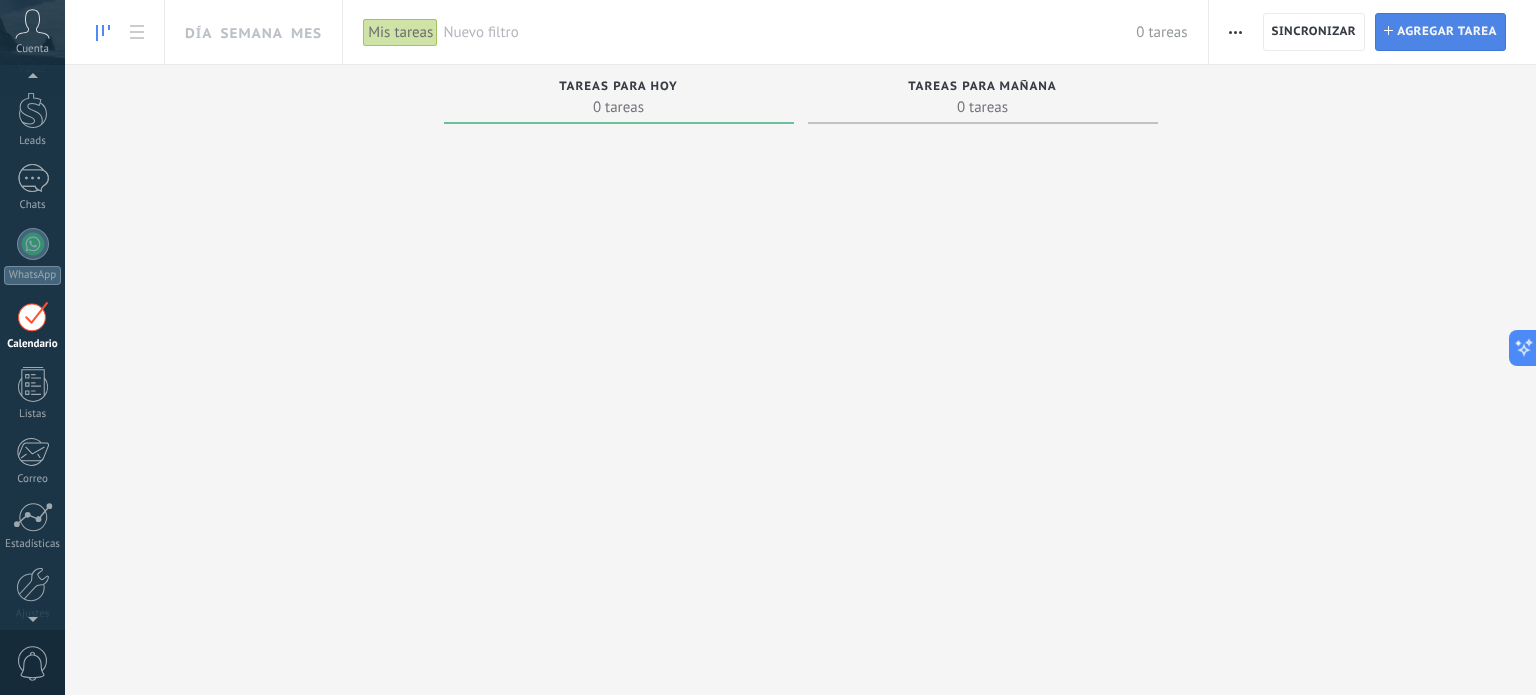 click on "Tarea Agregar tarea" at bounding box center [1440, 32] 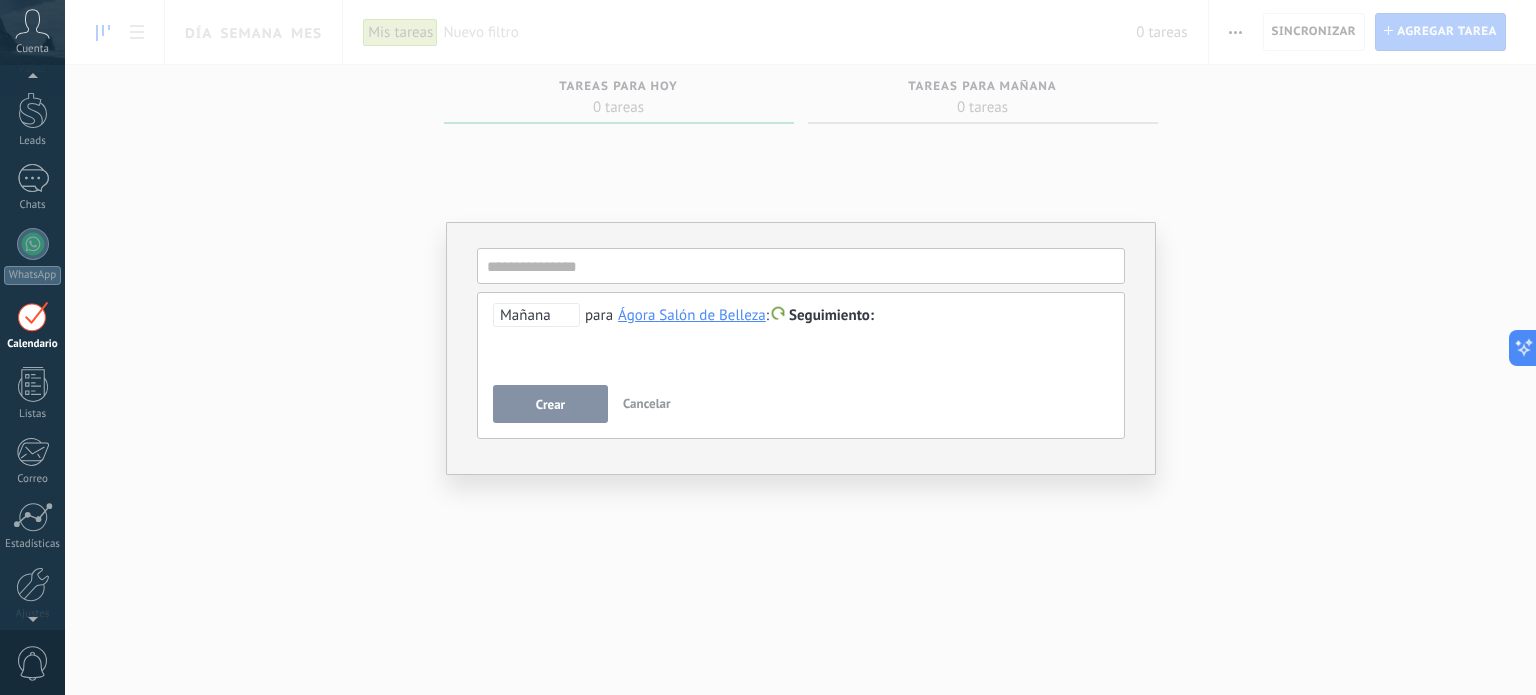 click on "Ágora Salón de Belleza" at bounding box center [692, 315] 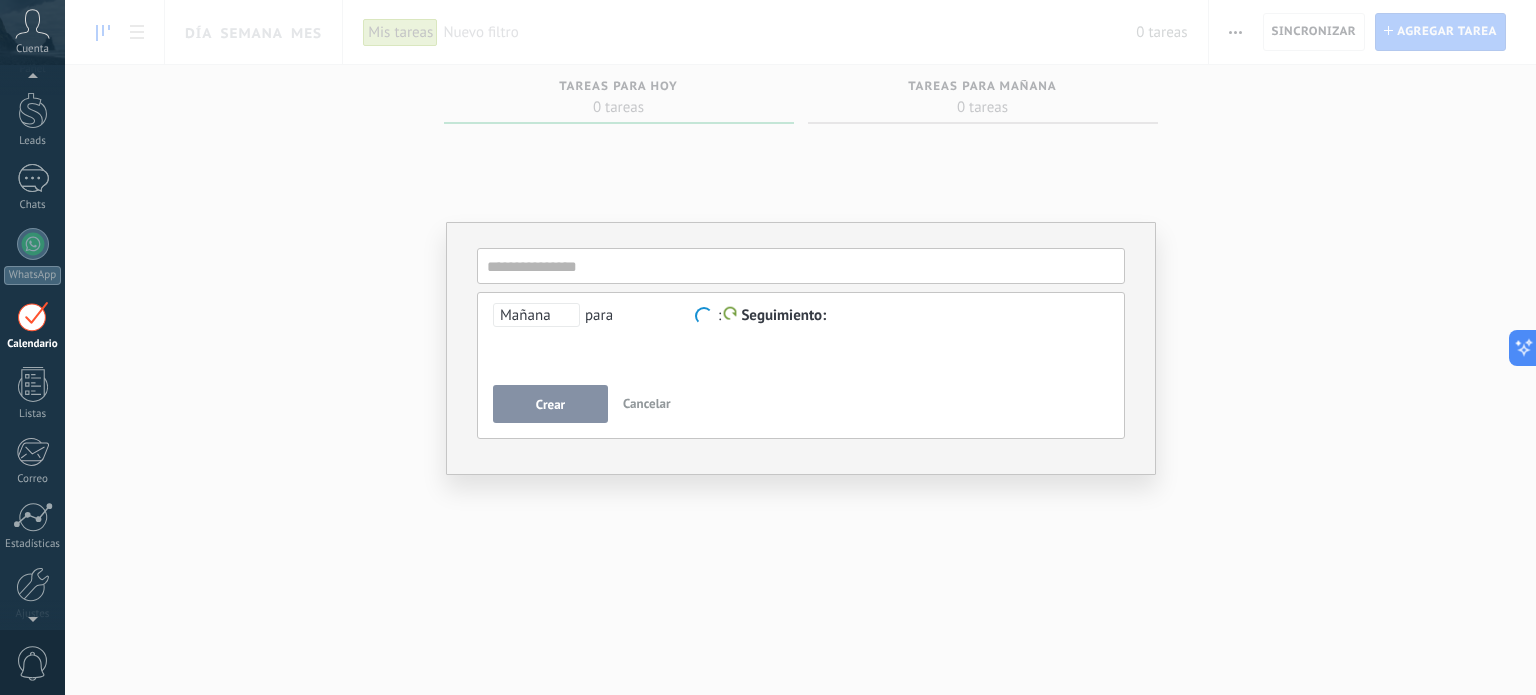 scroll, scrollTop: 0, scrollLeft: 0, axis: both 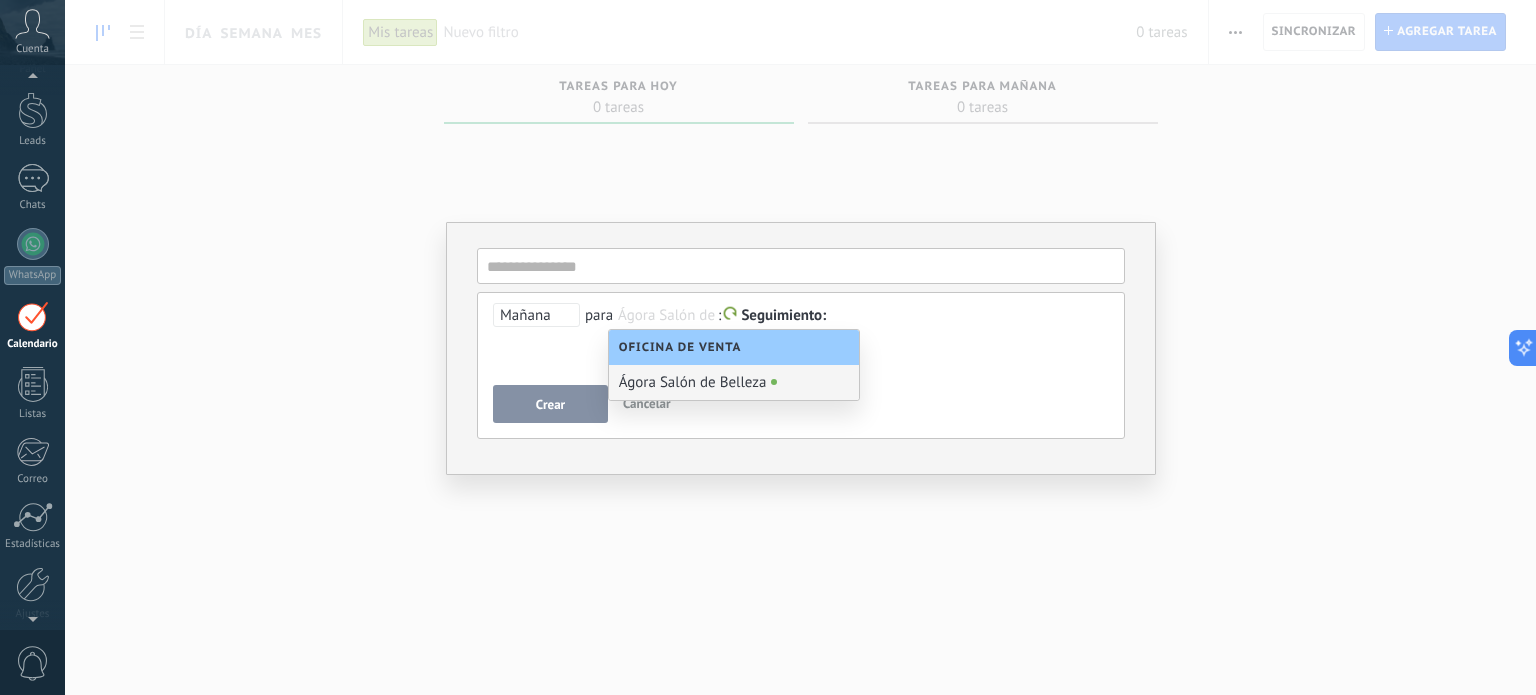 click on "Ágora Salón de Belleza" at bounding box center [734, 382] 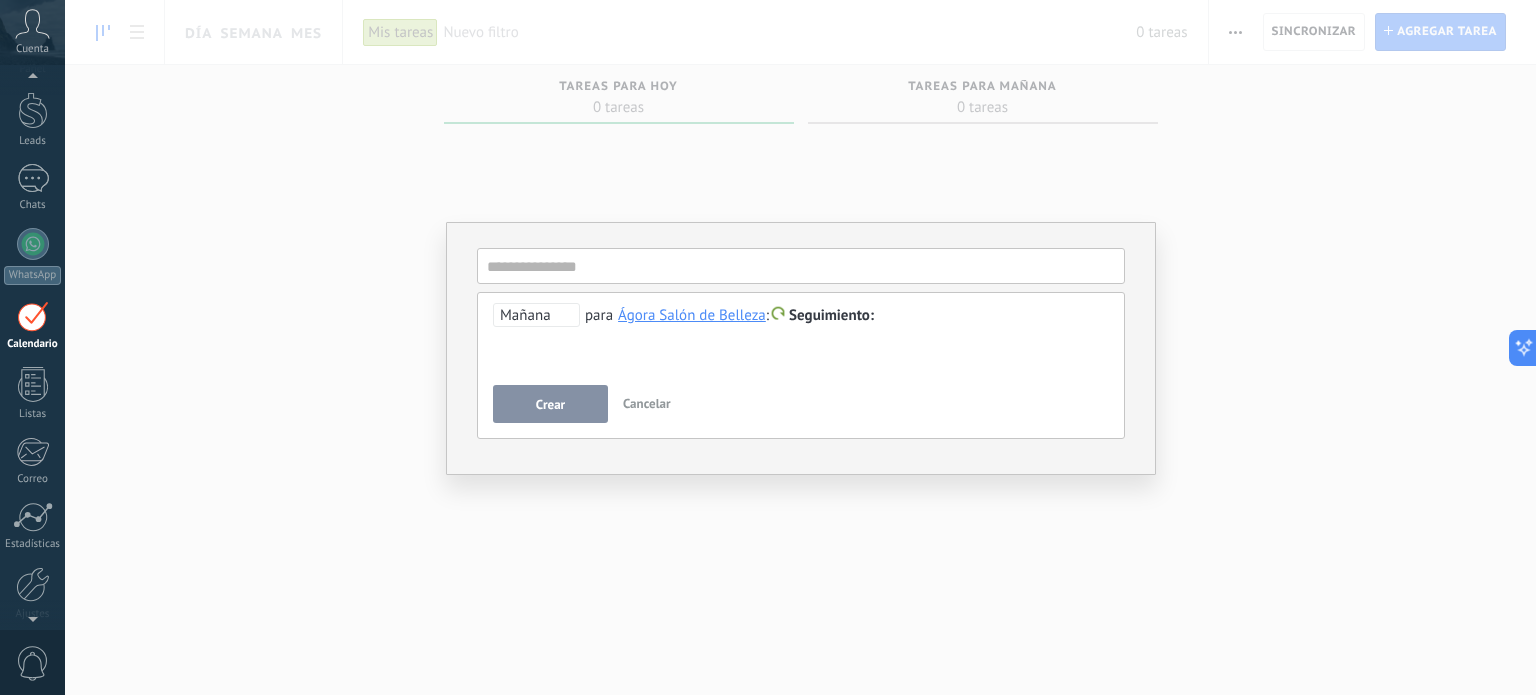 click at bounding box center (801, 316) 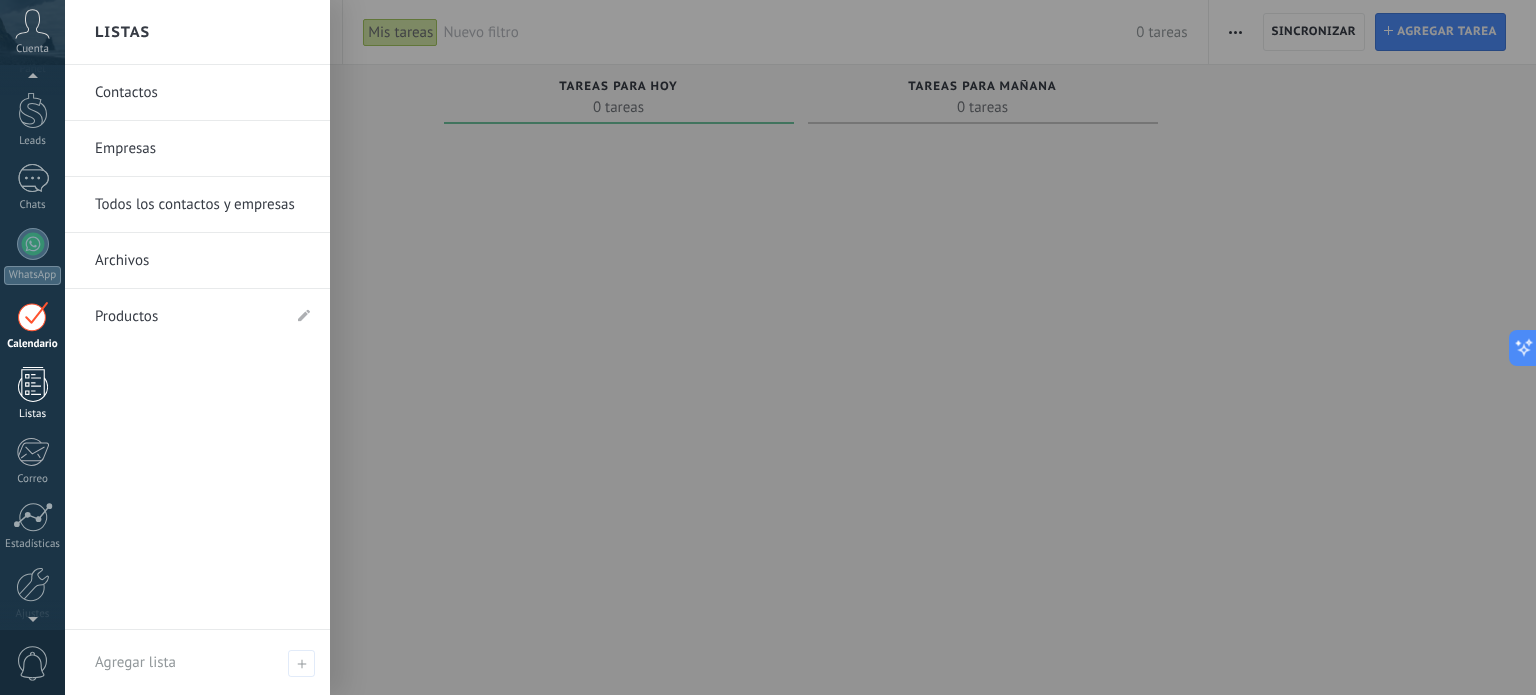 click at bounding box center [33, 384] 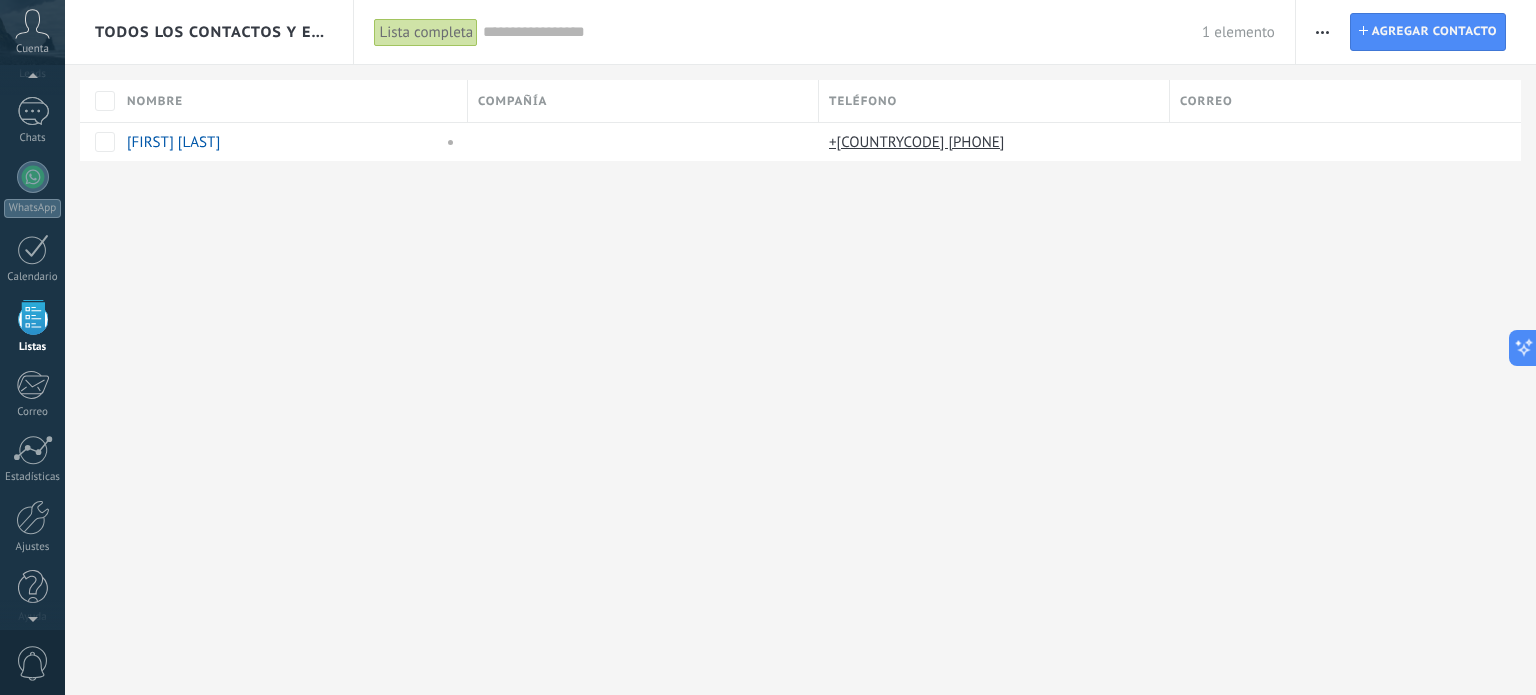scroll, scrollTop: 84, scrollLeft: 0, axis: vertical 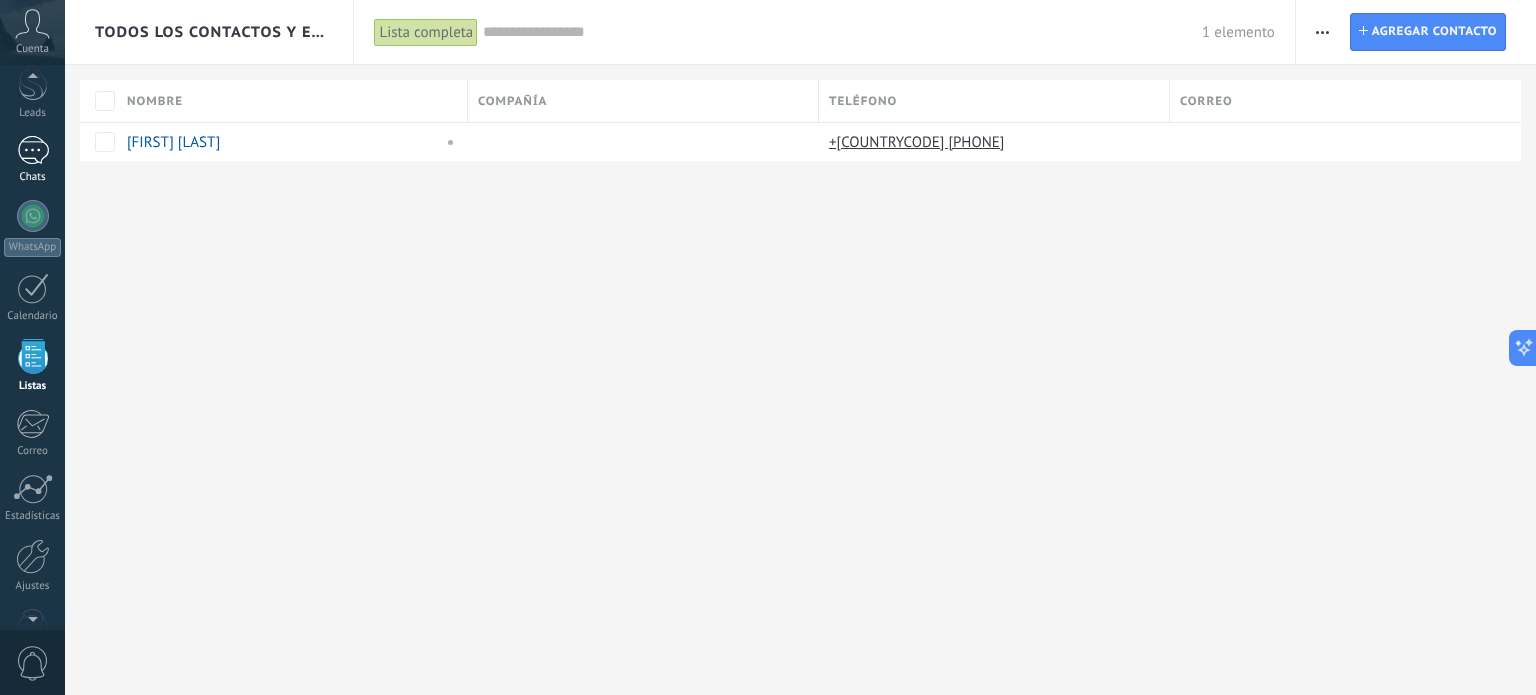 click on "1" at bounding box center [33, 150] 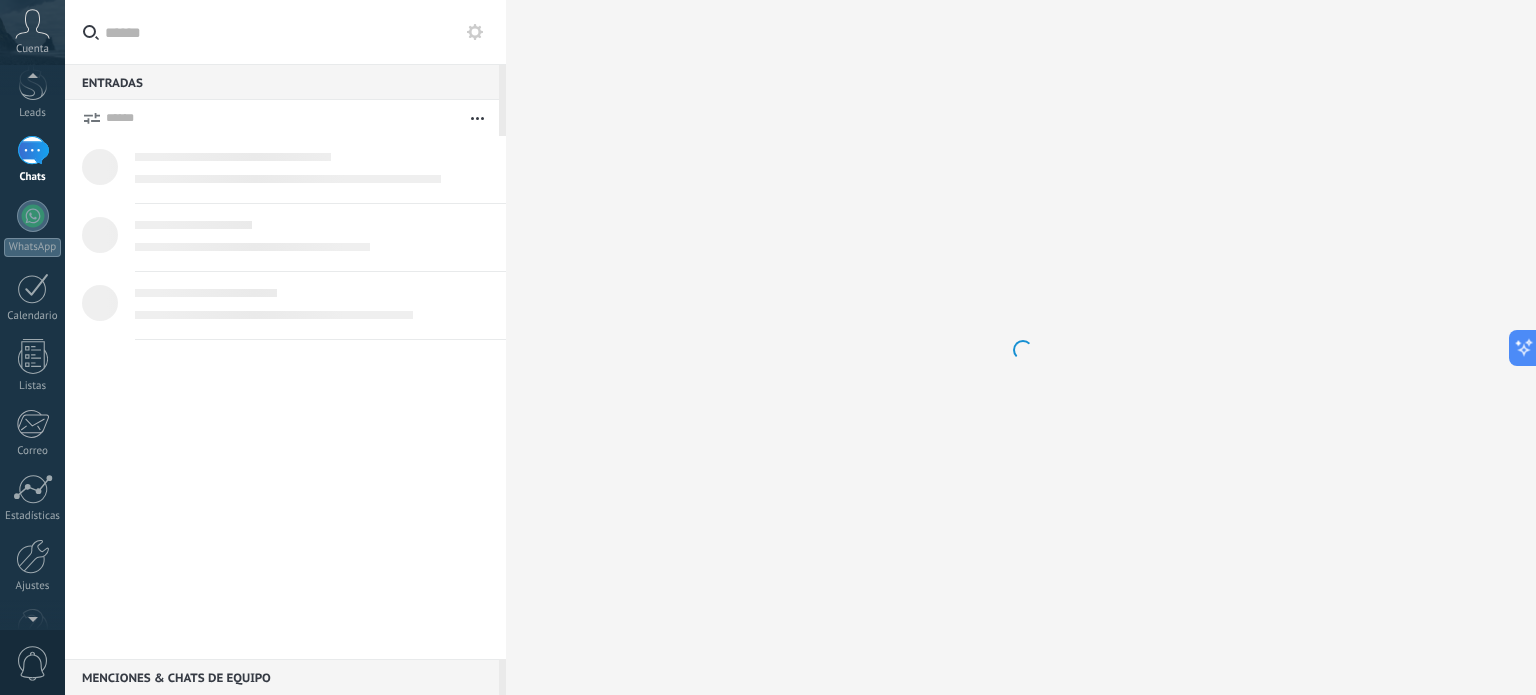 scroll, scrollTop: 0, scrollLeft: 0, axis: both 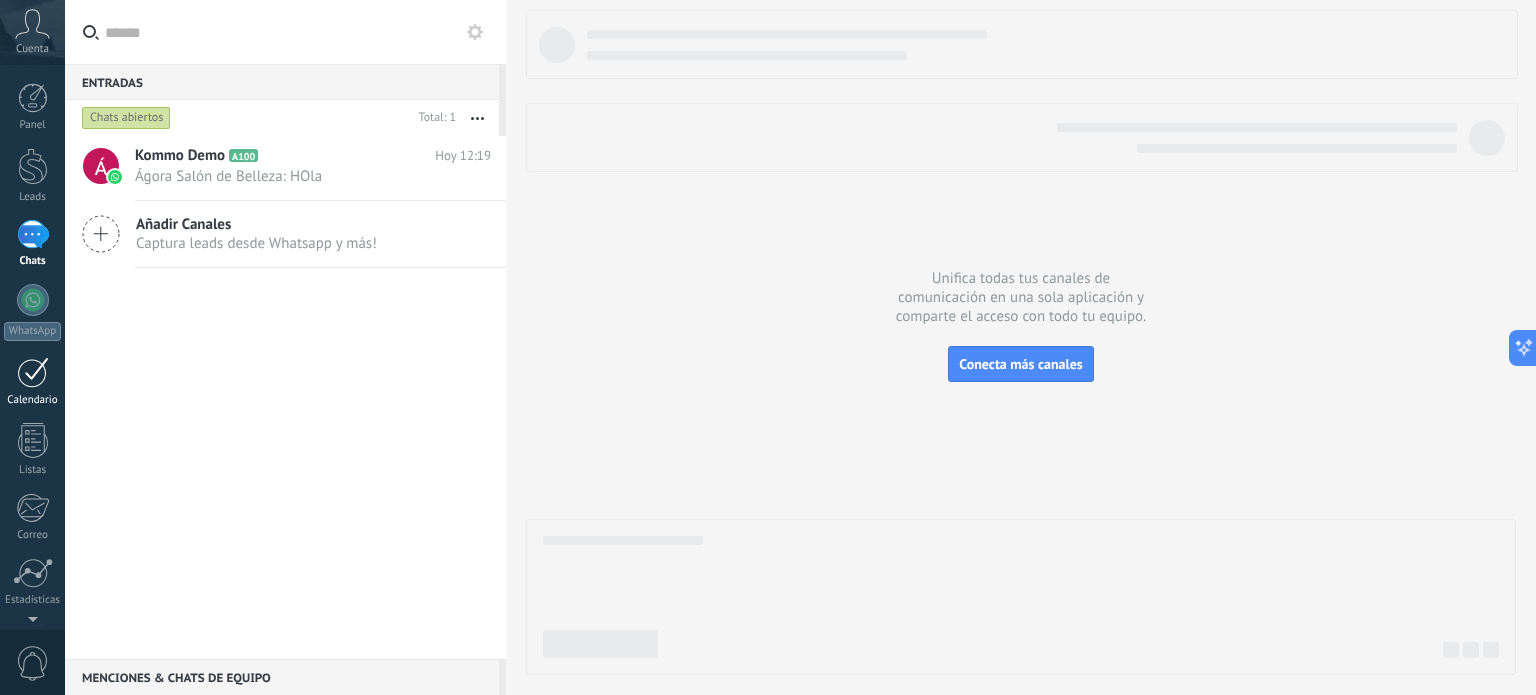 click on "Calendario" at bounding box center (32, 382) 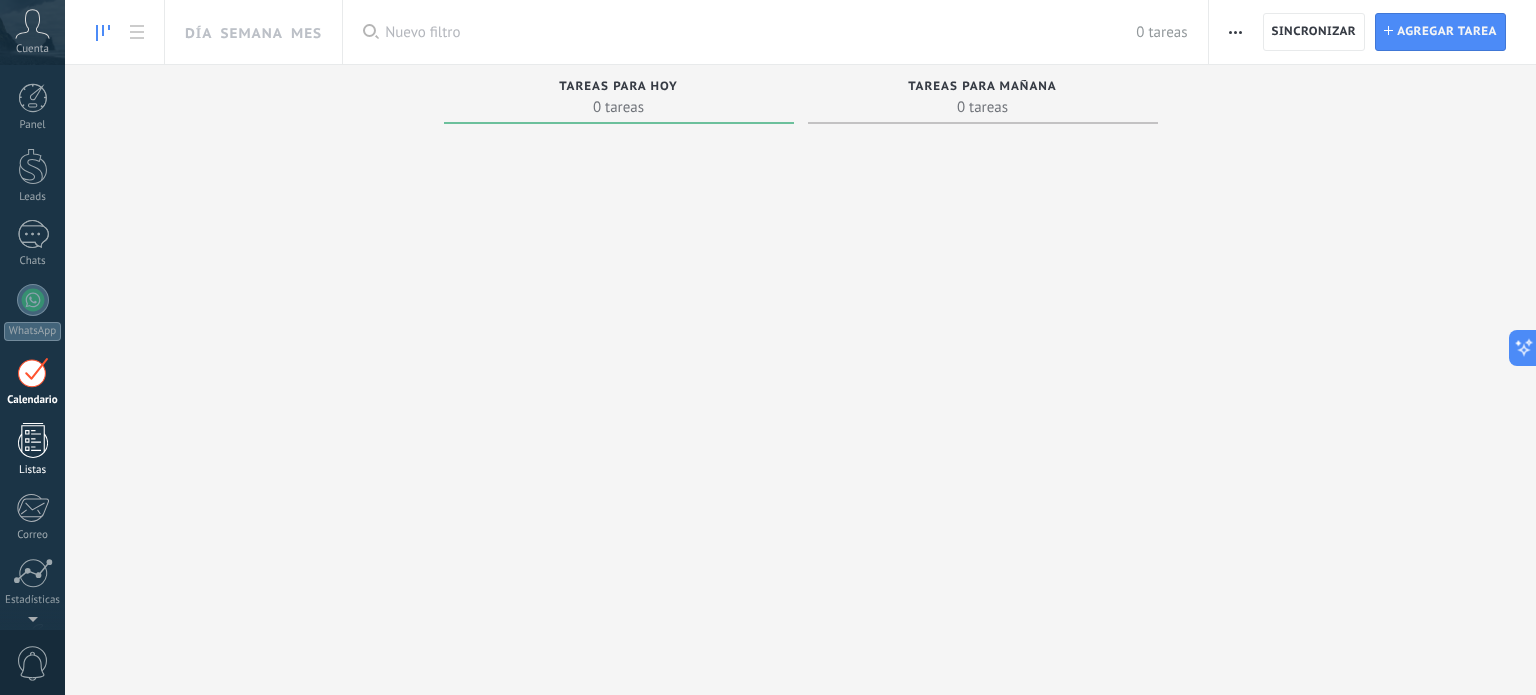 click at bounding box center [33, 440] 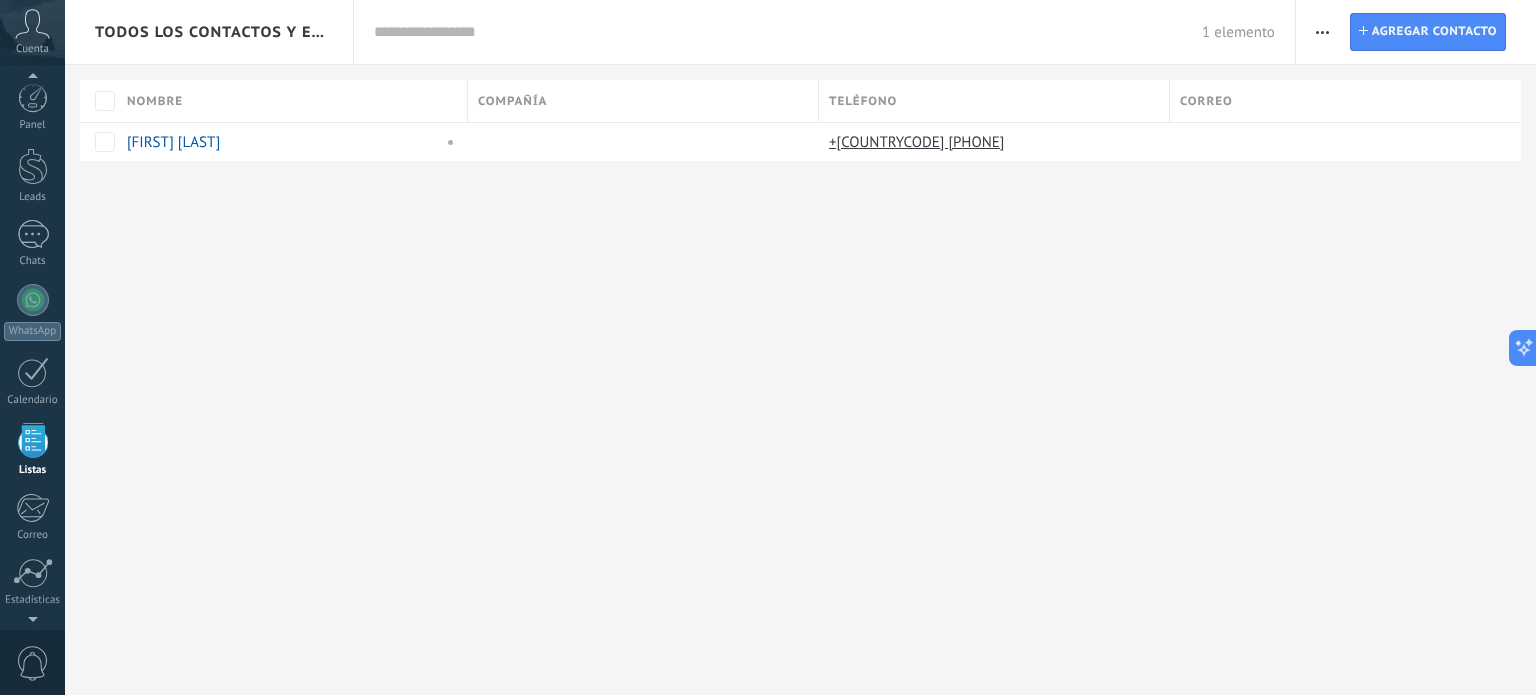 scroll, scrollTop: 123, scrollLeft: 0, axis: vertical 